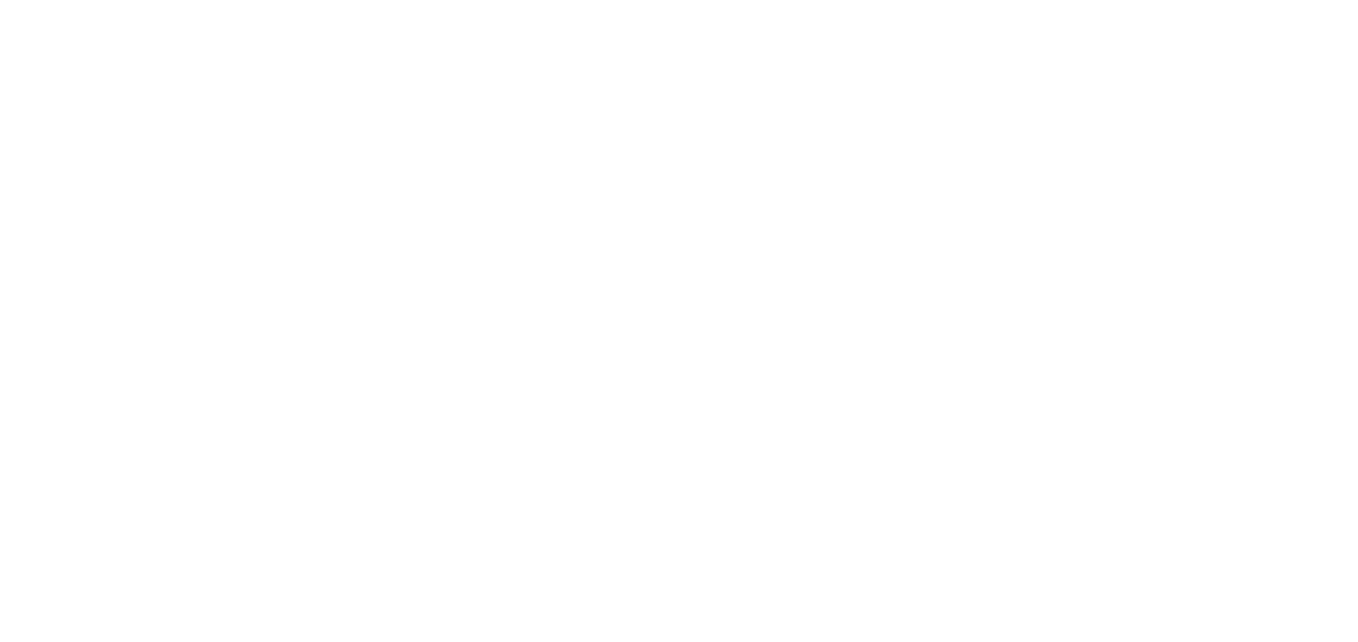 scroll, scrollTop: 0, scrollLeft: 0, axis: both 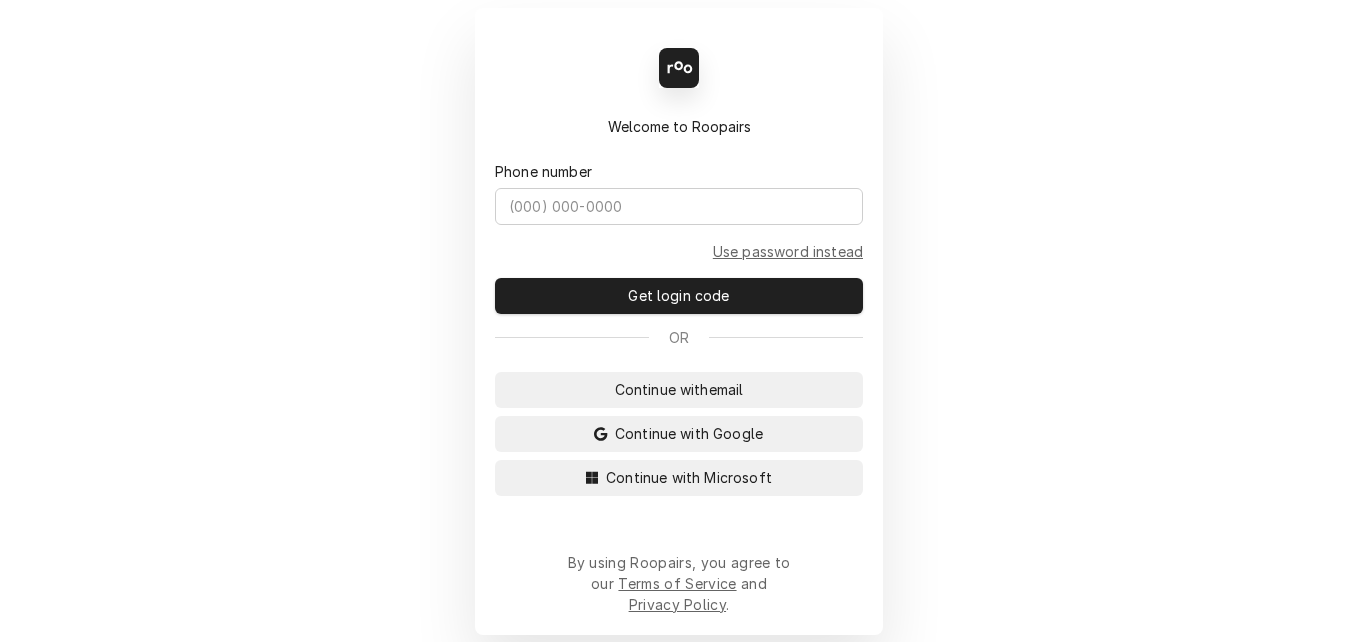 click on "Continue with Microsoft" at bounding box center [689, 477] 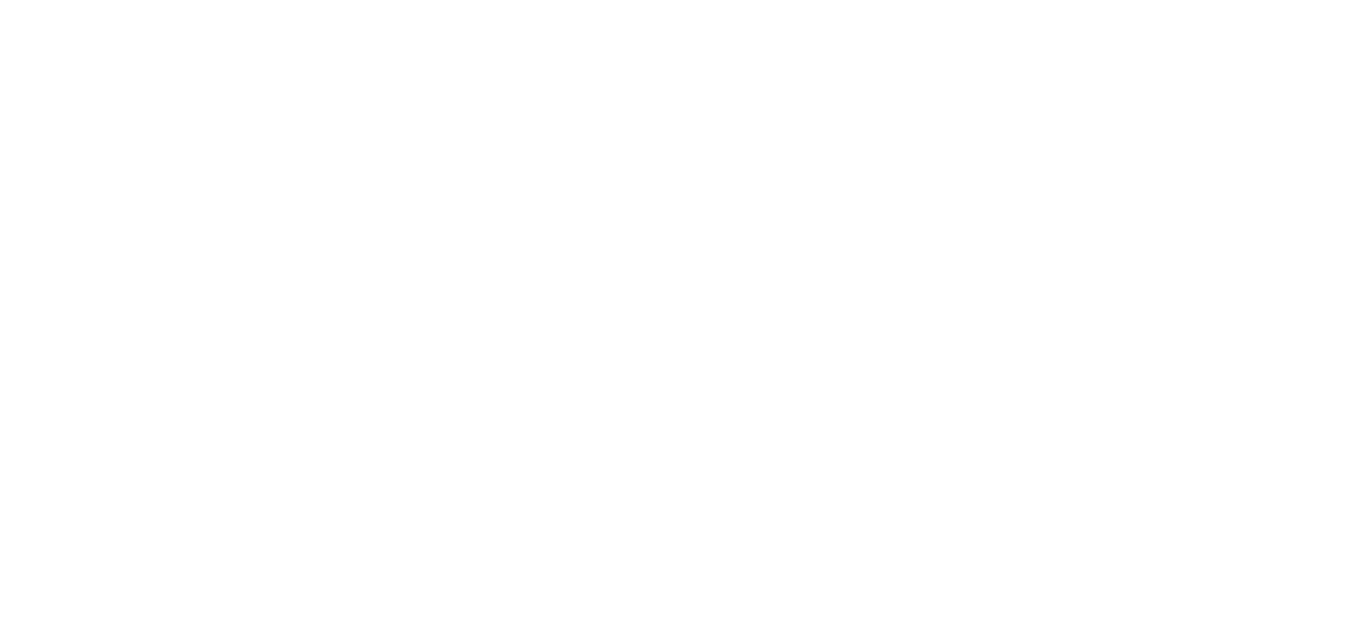 scroll, scrollTop: 0, scrollLeft: 0, axis: both 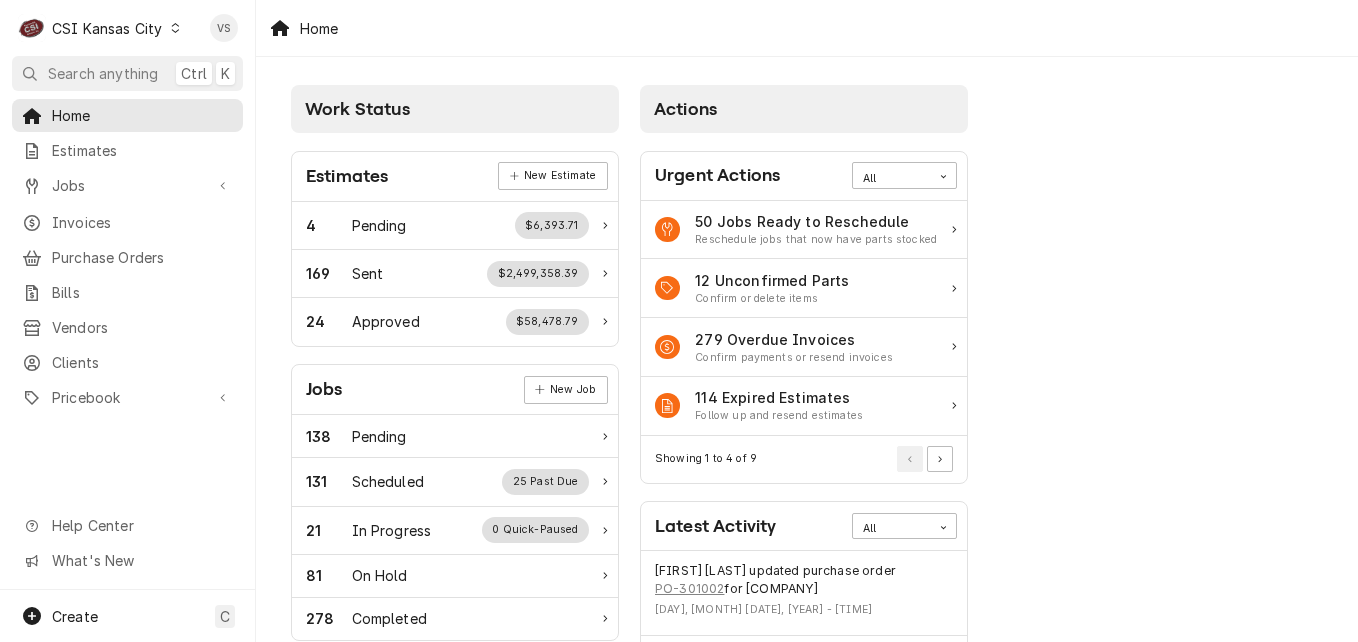 click 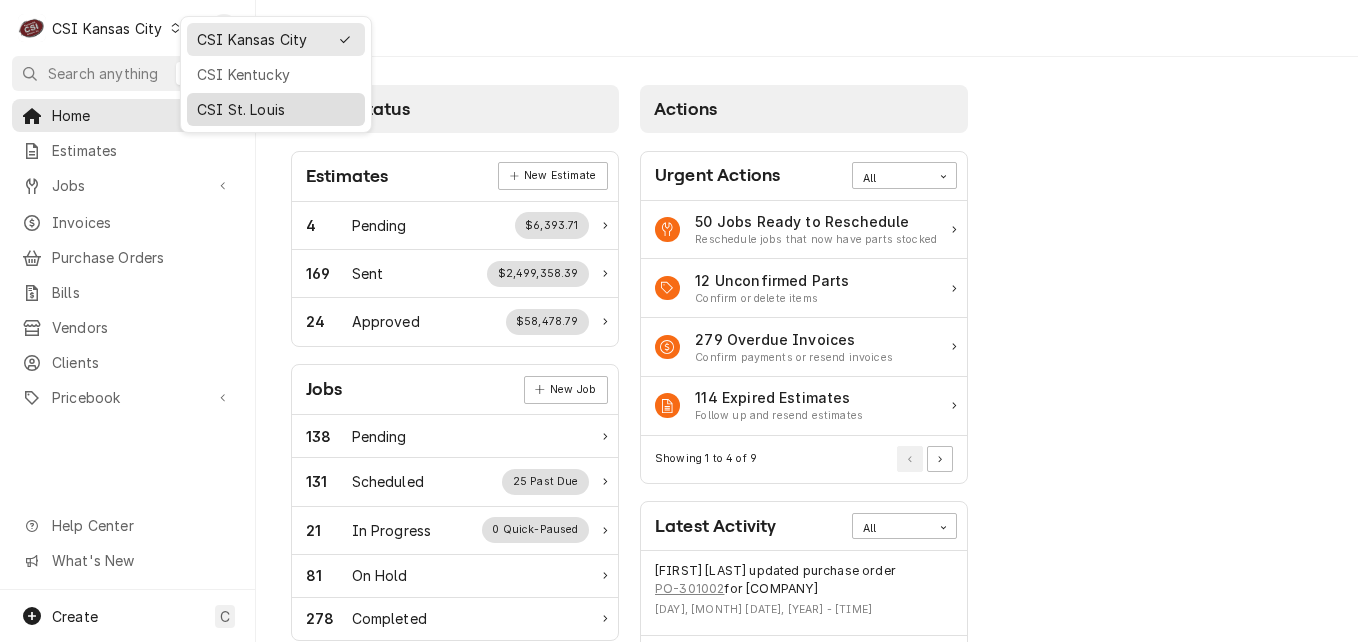 click on "CSI St. Louis" at bounding box center [276, 109] 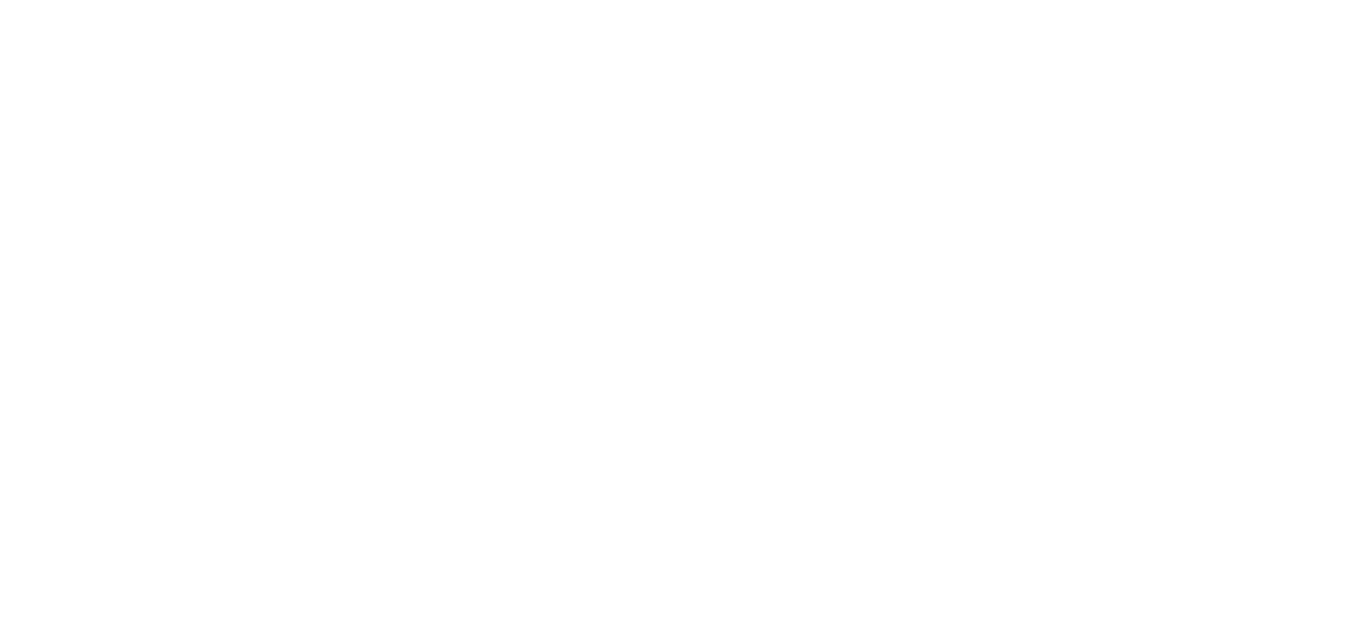 scroll, scrollTop: 0, scrollLeft: 0, axis: both 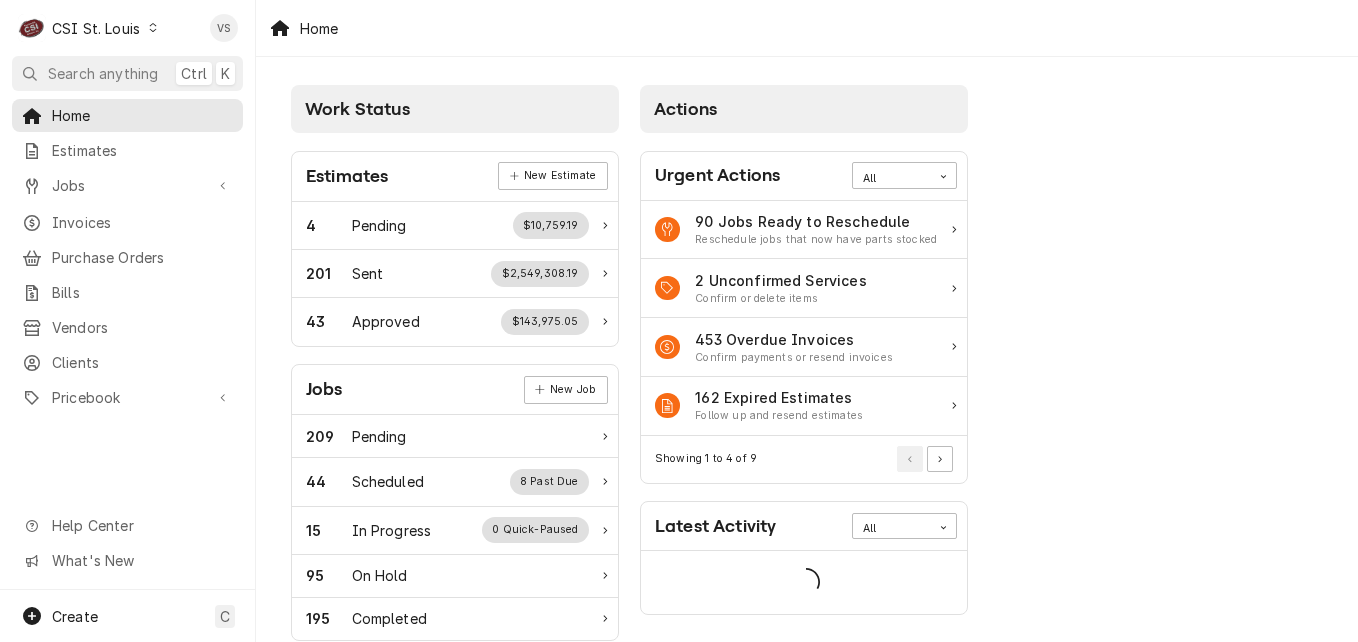 click on "Invoices" at bounding box center (142, 222) 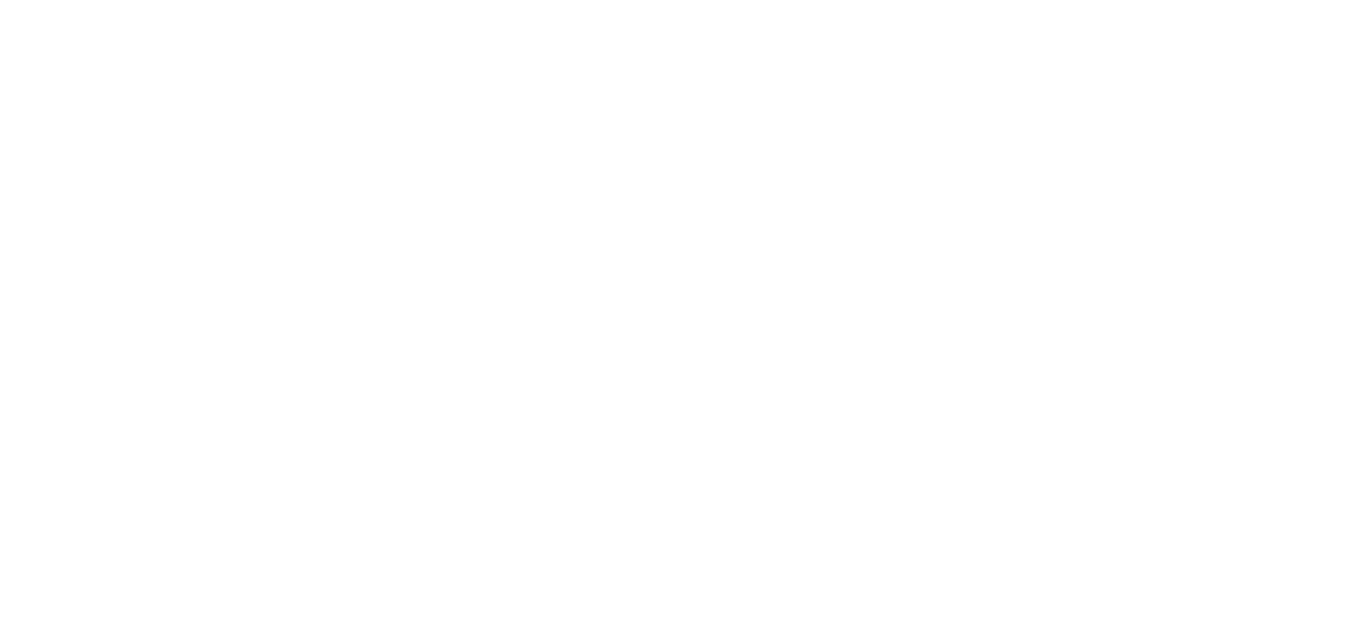 scroll, scrollTop: 0, scrollLeft: 0, axis: both 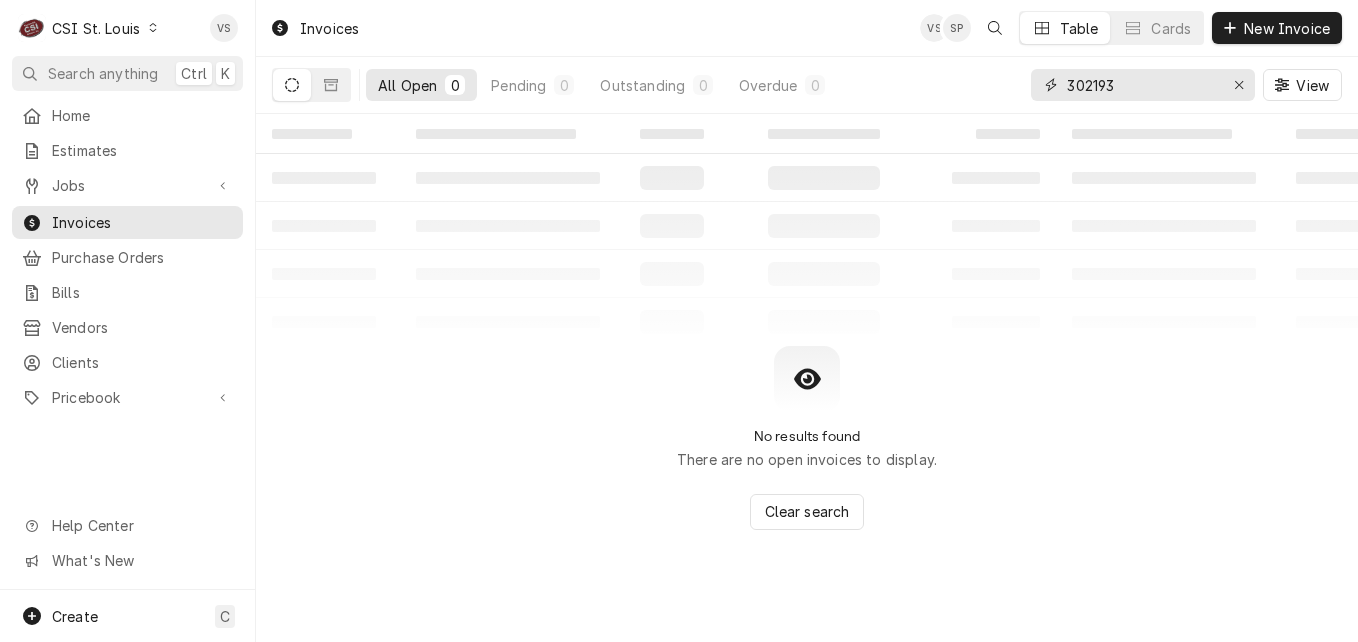 drag, startPoint x: 1119, startPoint y: 81, endPoint x: 1082, endPoint y: 109, distance: 46.400433 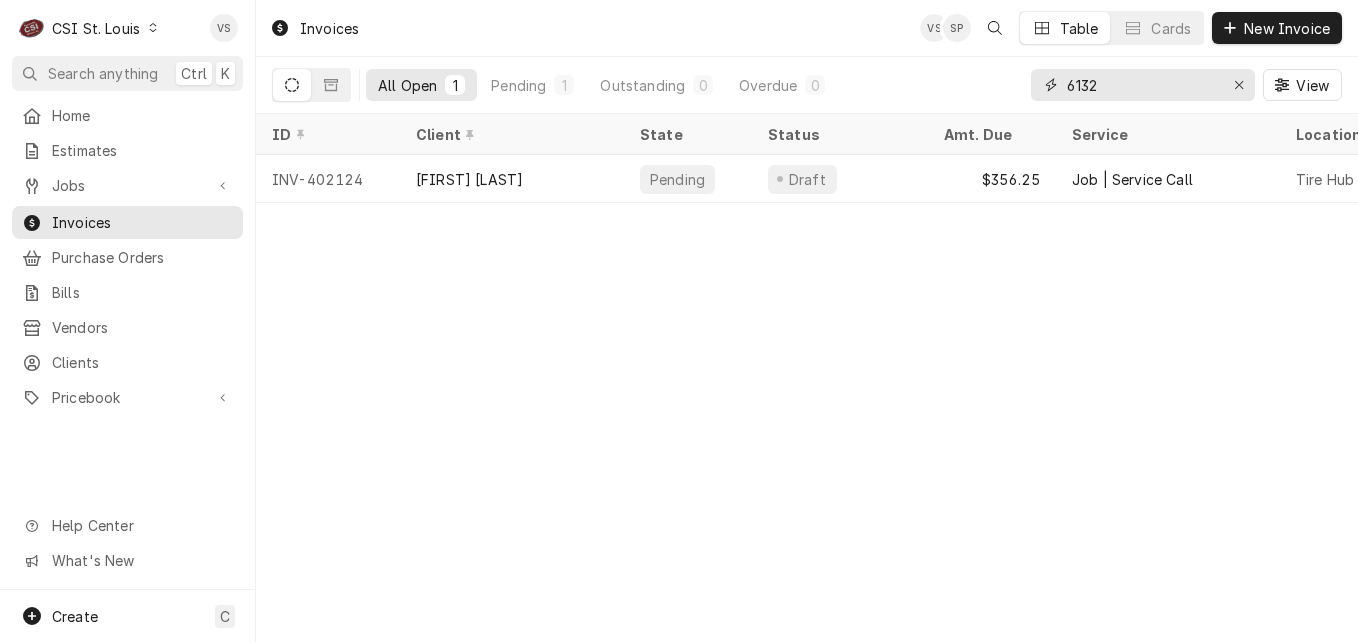 type on "6132" 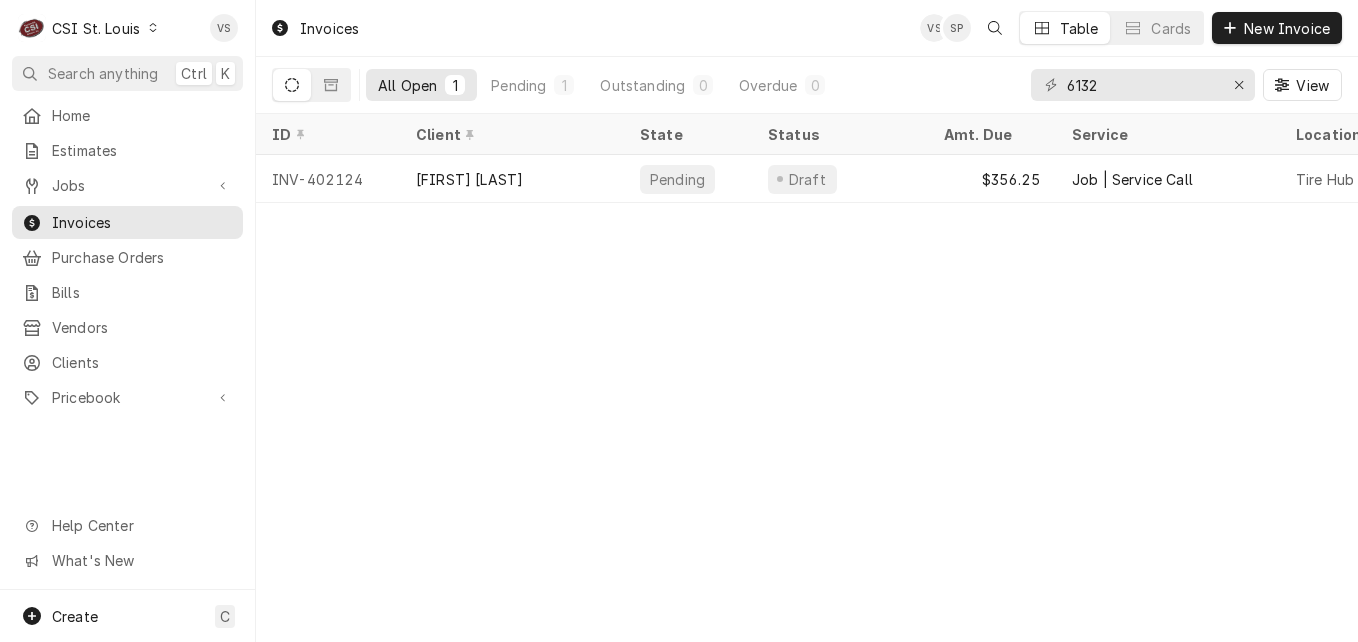 scroll, scrollTop: 0, scrollLeft: 964, axis: horizontal 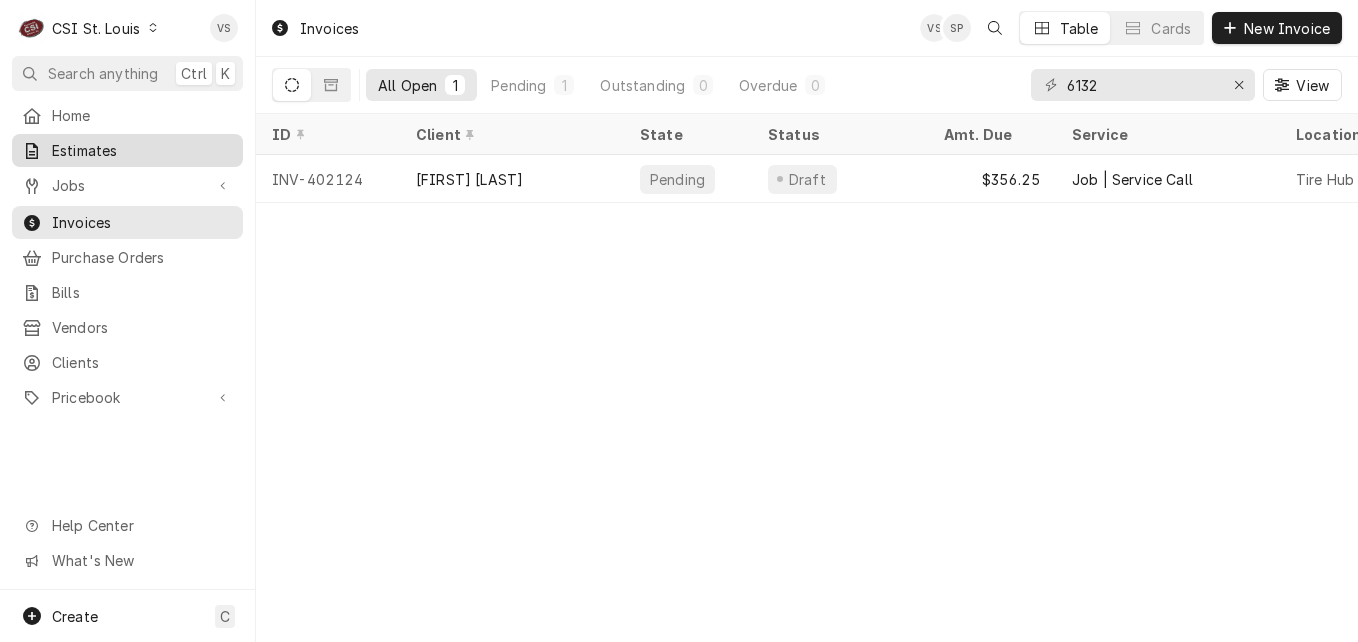 click on "Estimates" at bounding box center [142, 150] 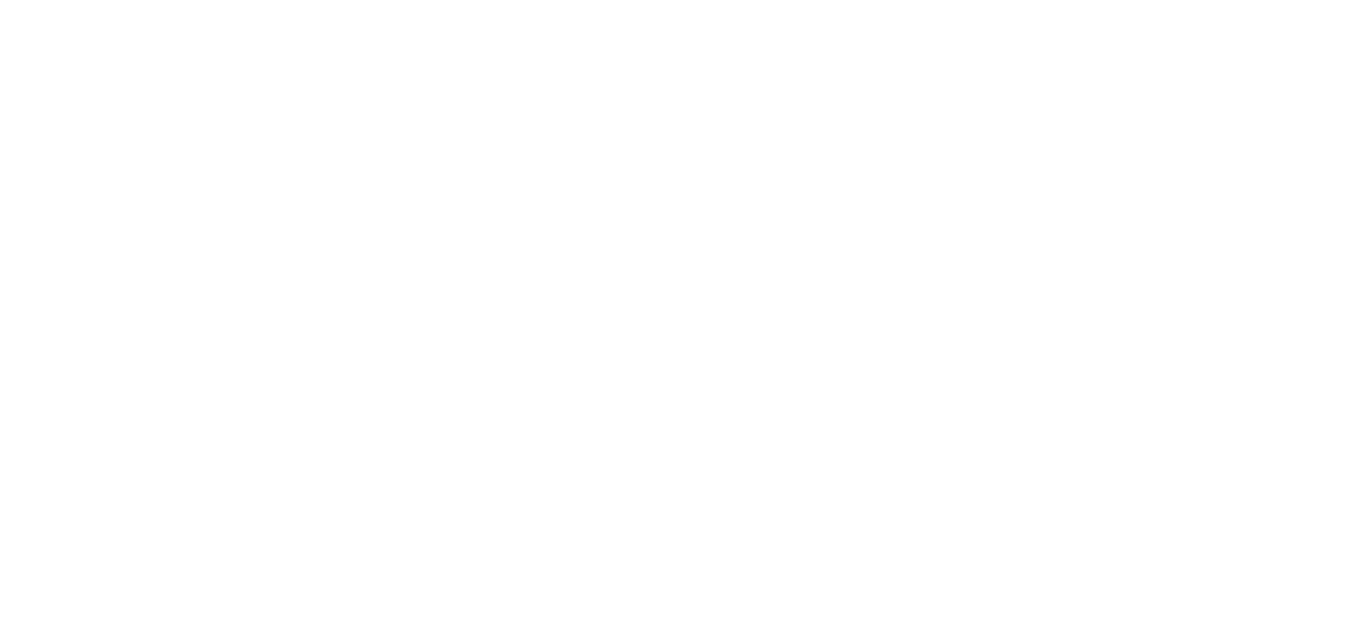 scroll, scrollTop: 0, scrollLeft: 0, axis: both 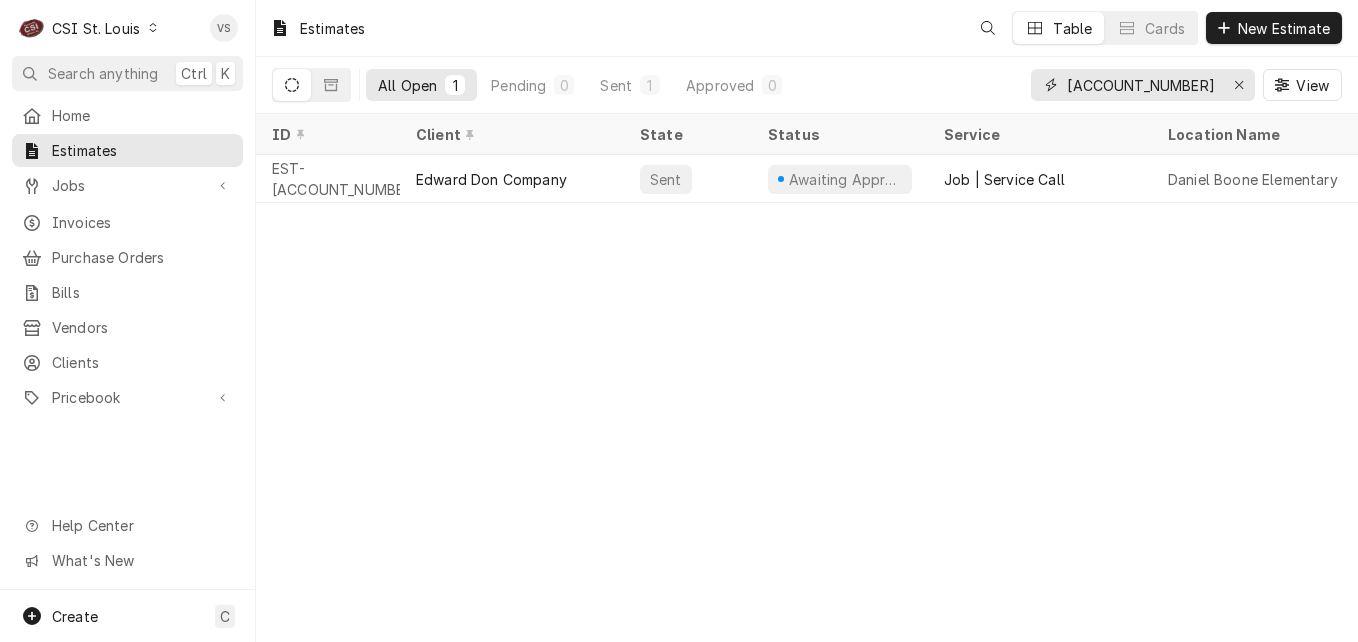 drag, startPoint x: 1124, startPoint y: 84, endPoint x: 983, endPoint y: 85, distance: 141.00354 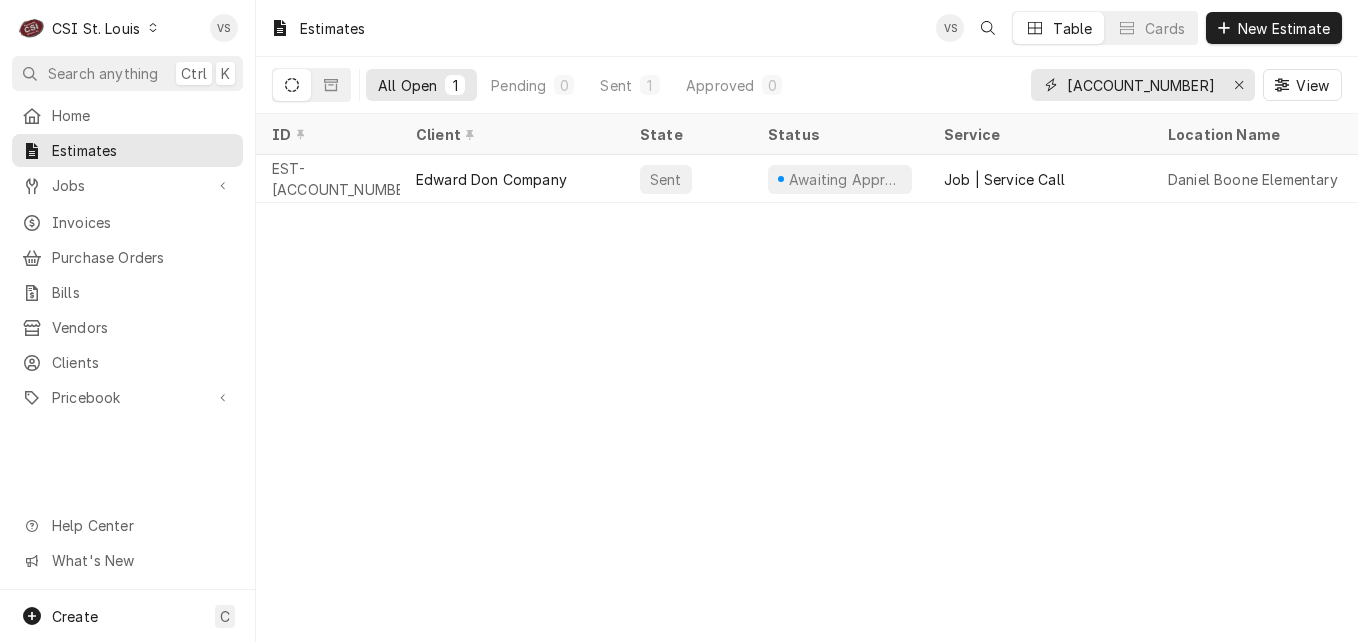 type on "4" 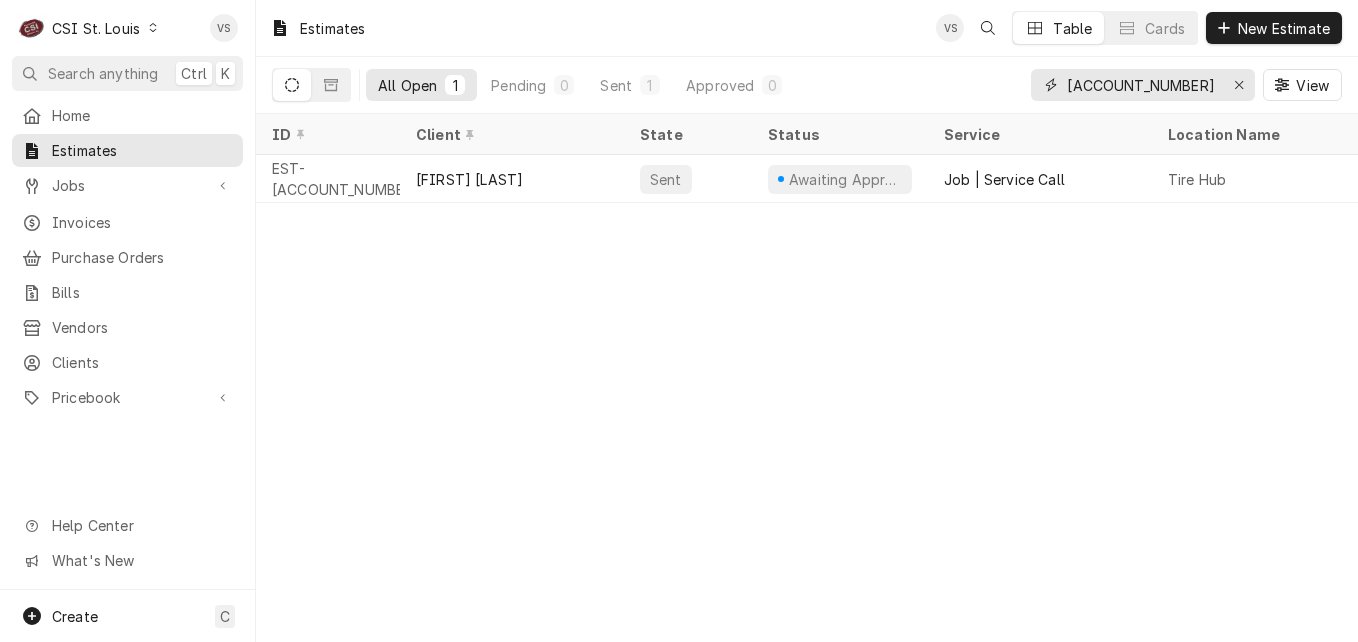 type on "[ACCOUNT_NUMBER]" 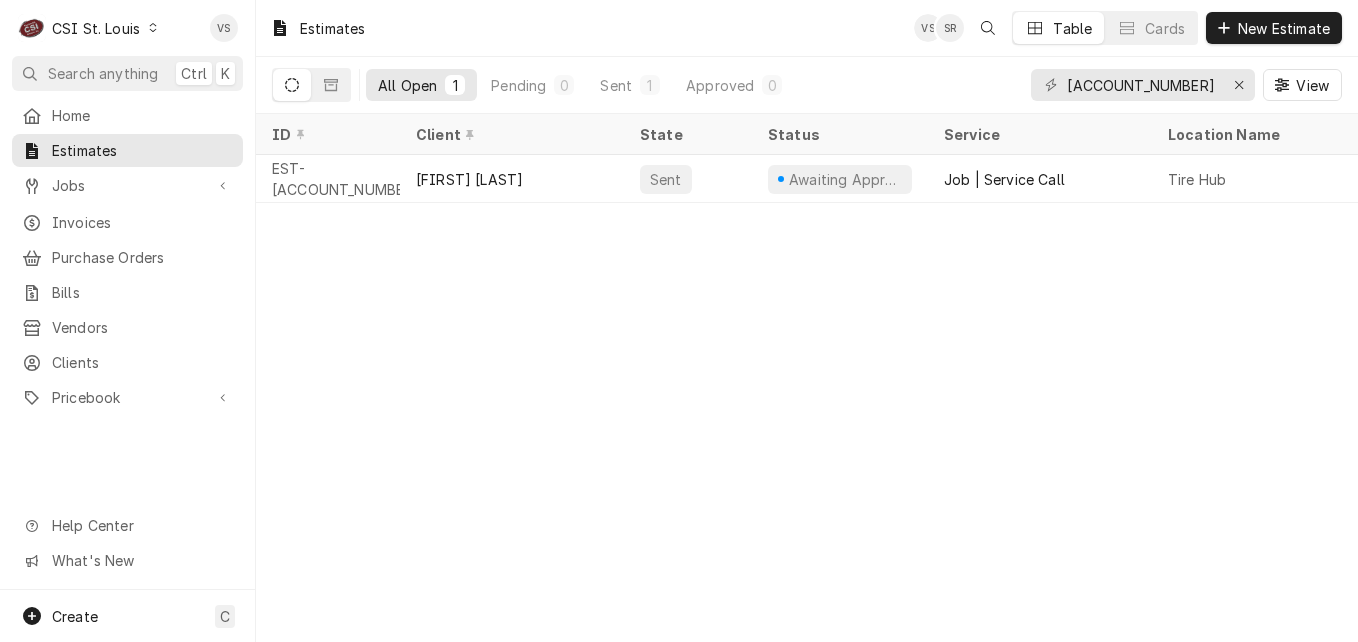 click at bounding box center [153, 28] 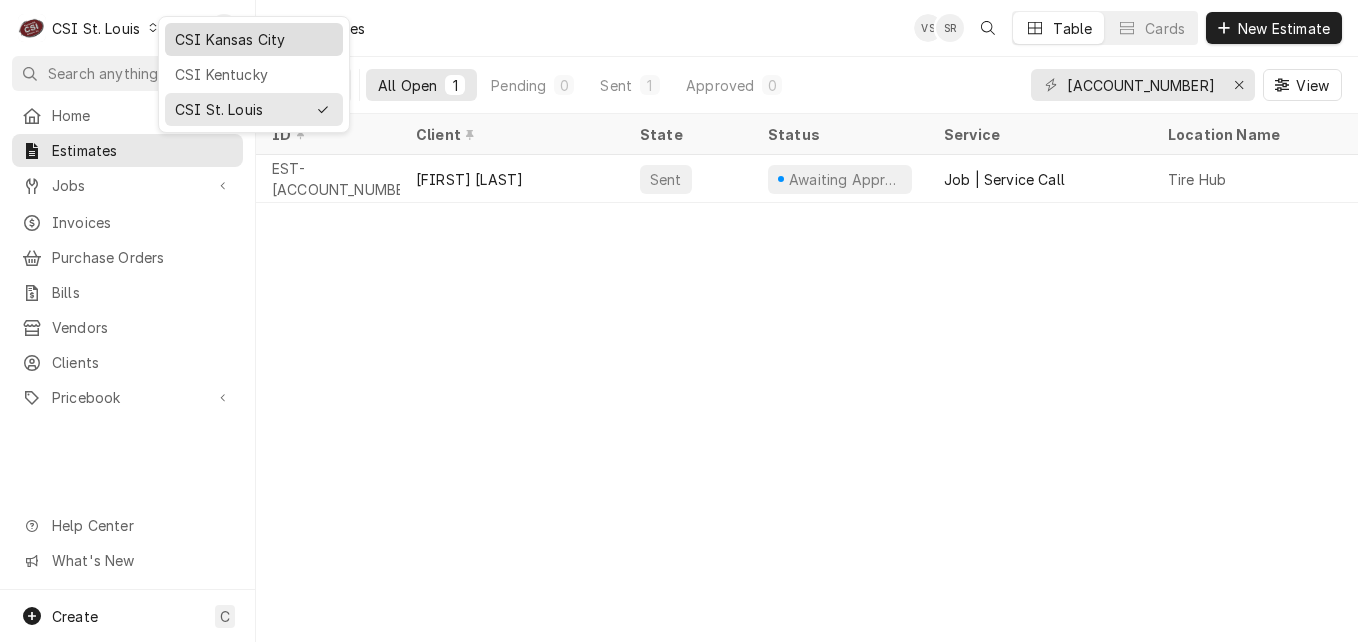 click on "CSI Kansas City" at bounding box center [254, 39] 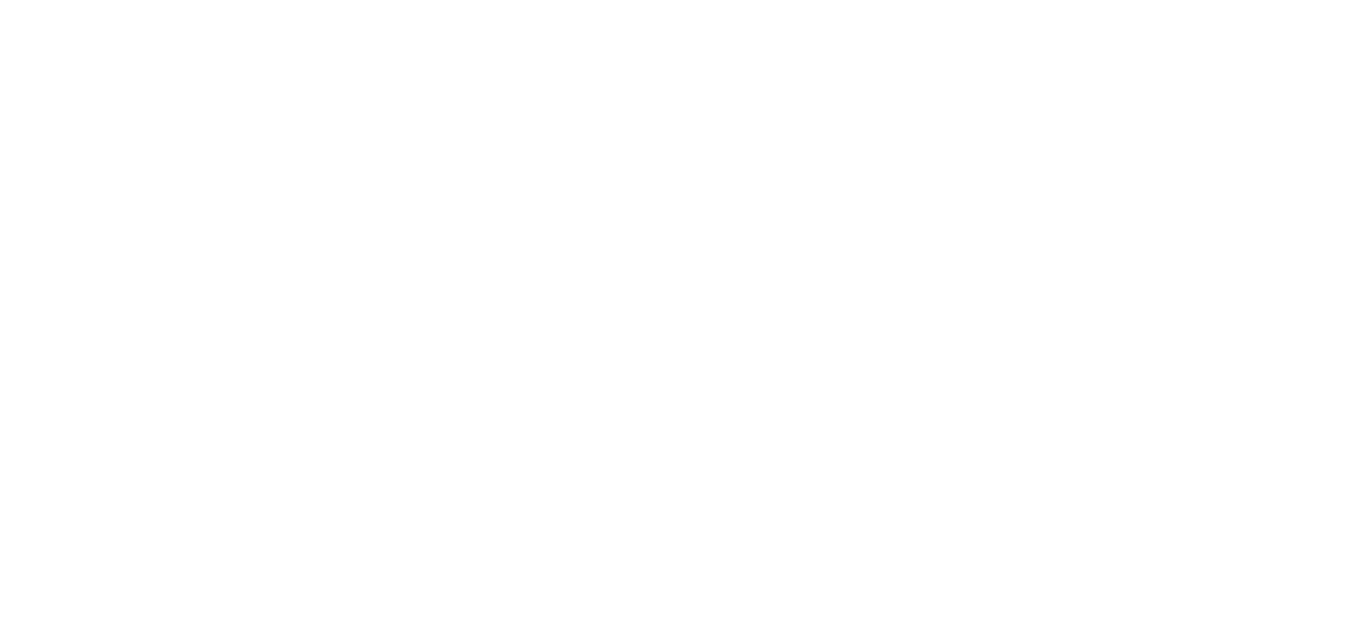 scroll, scrollTop: 0, scrollLeft: 0, axis: both 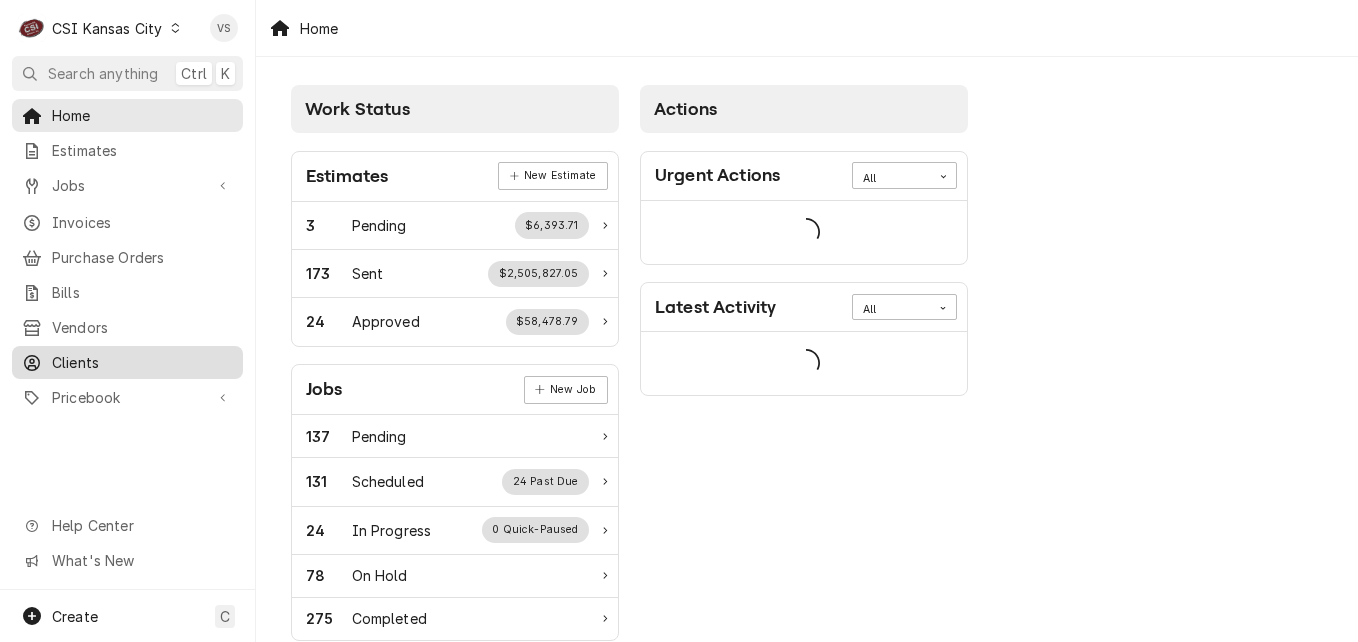 click on "Clients" at bounding box center (142, 362) 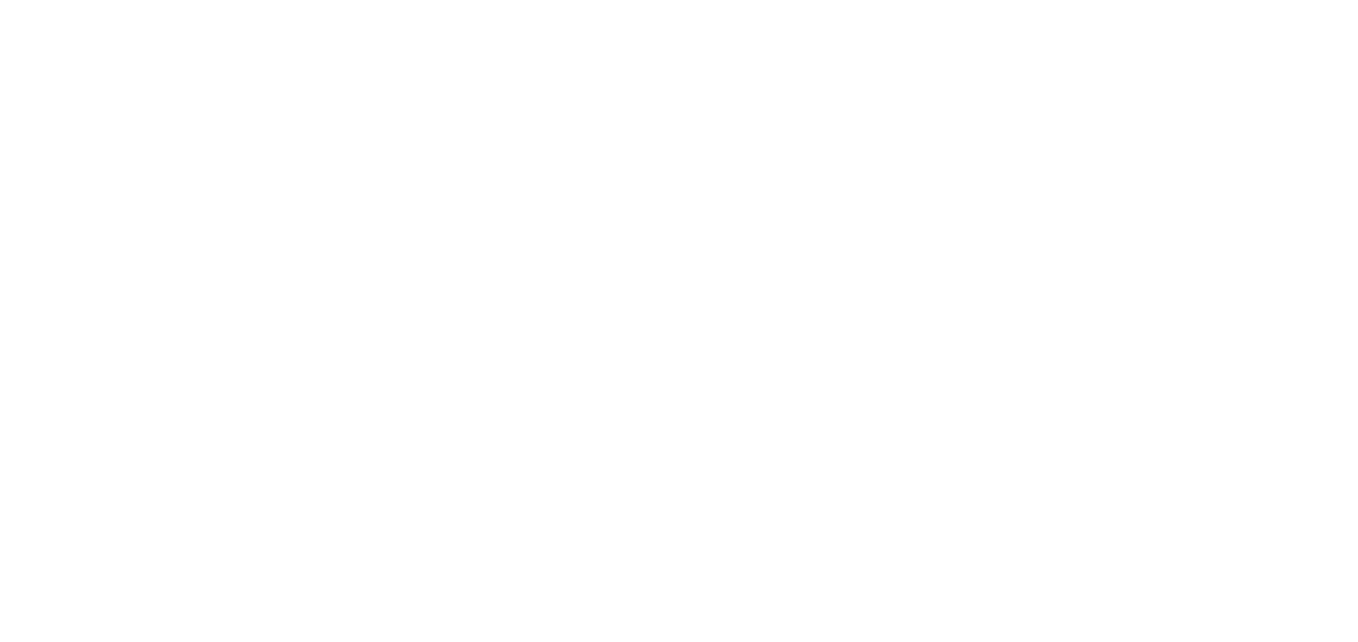 scroll, scrollTop: 0, scrollLeft: 0, axis: both 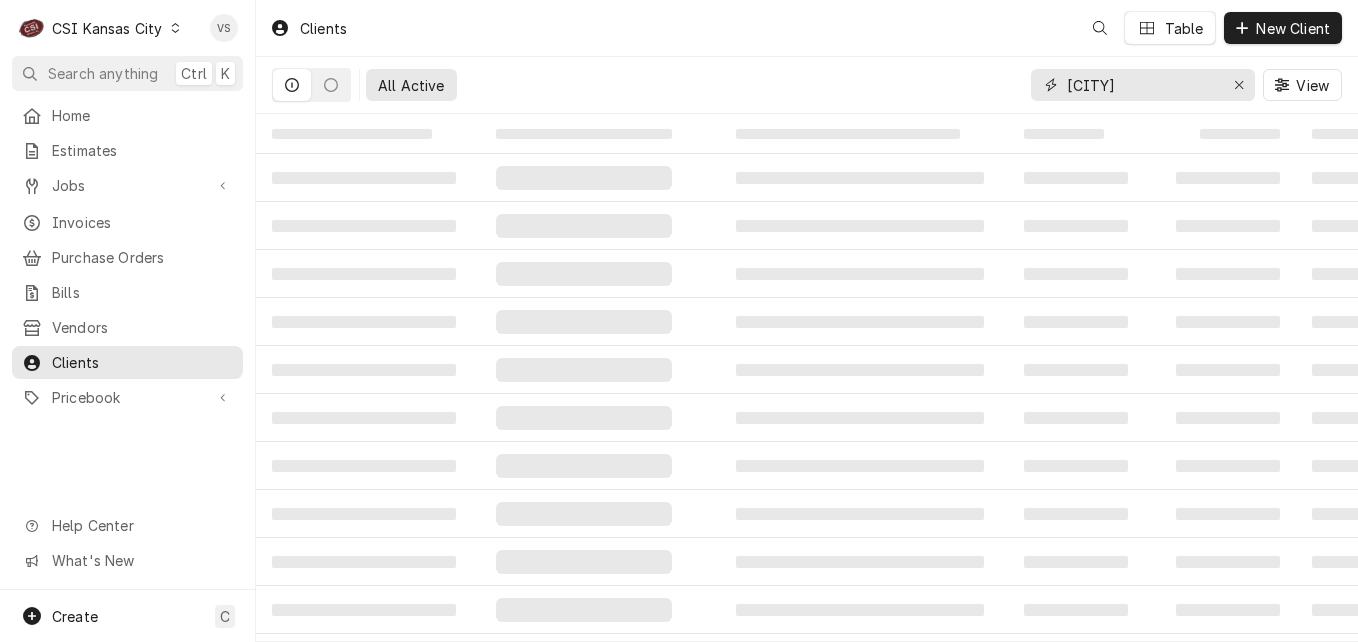 click on "[CITY]" at bounding box center [1142, 85] 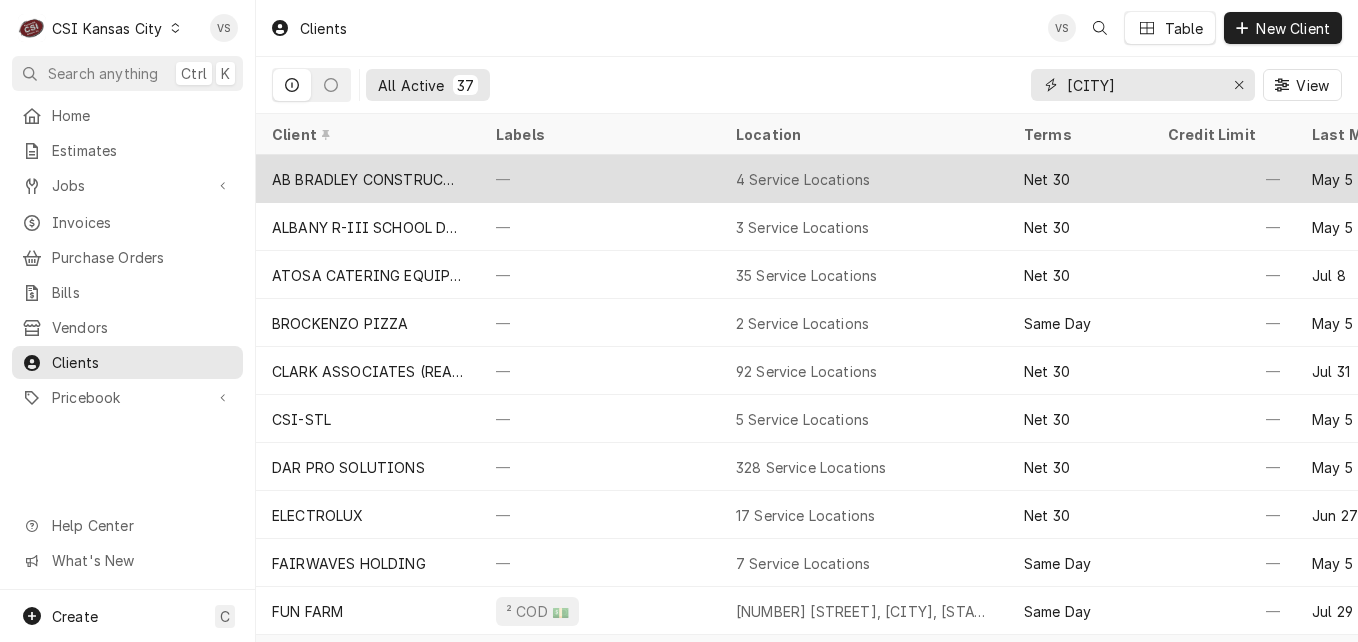 drag, startPoint x: 1144, startPoint y: 83, endPoint x: 1256, endPoint y: 171, distance: 142.43594 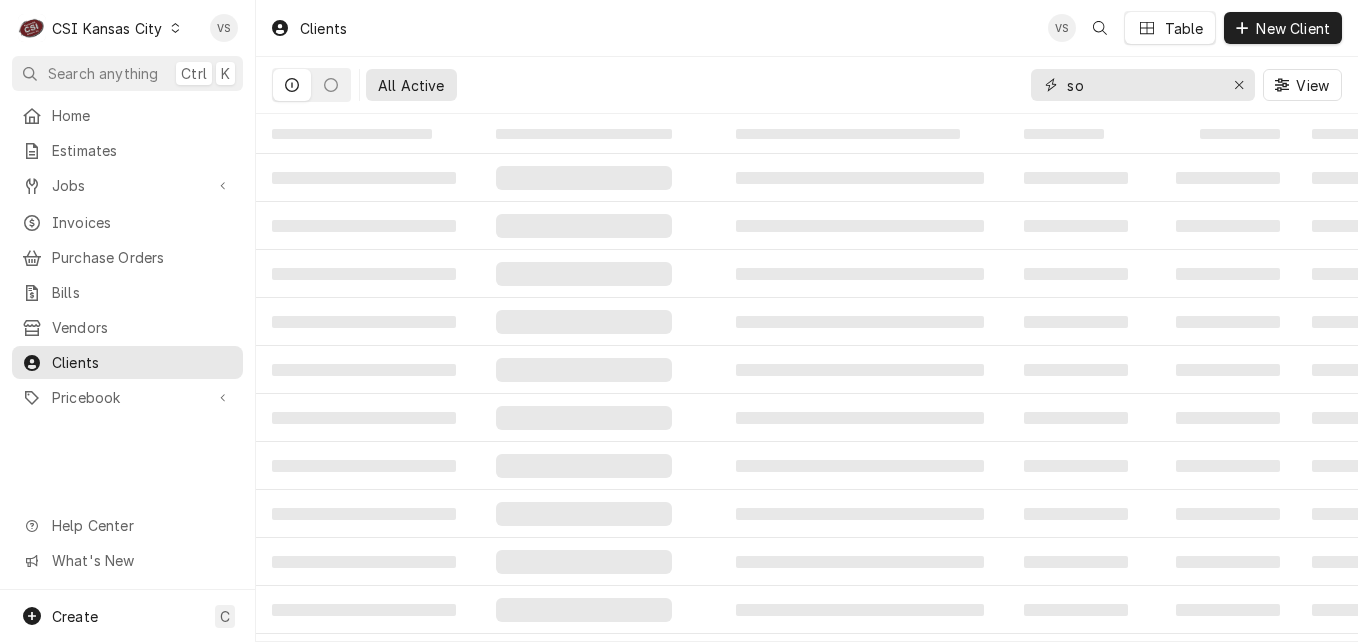 type on "s" 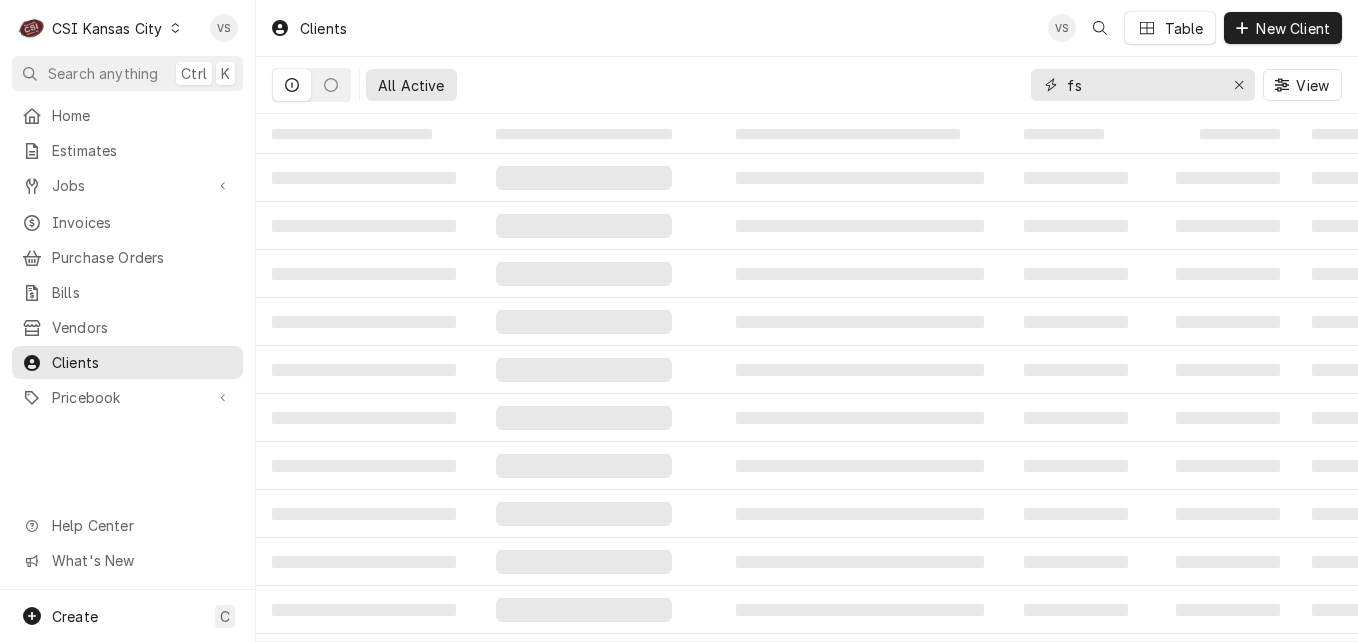 type on "f" 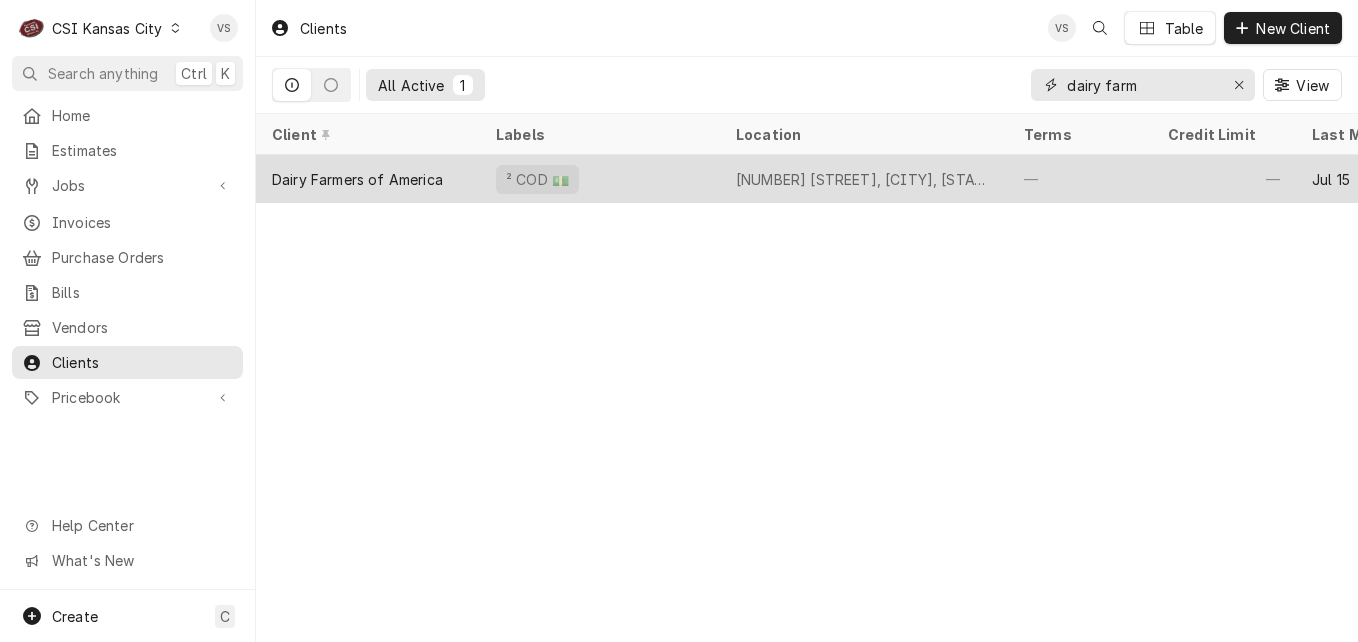 type on "dairy farm" 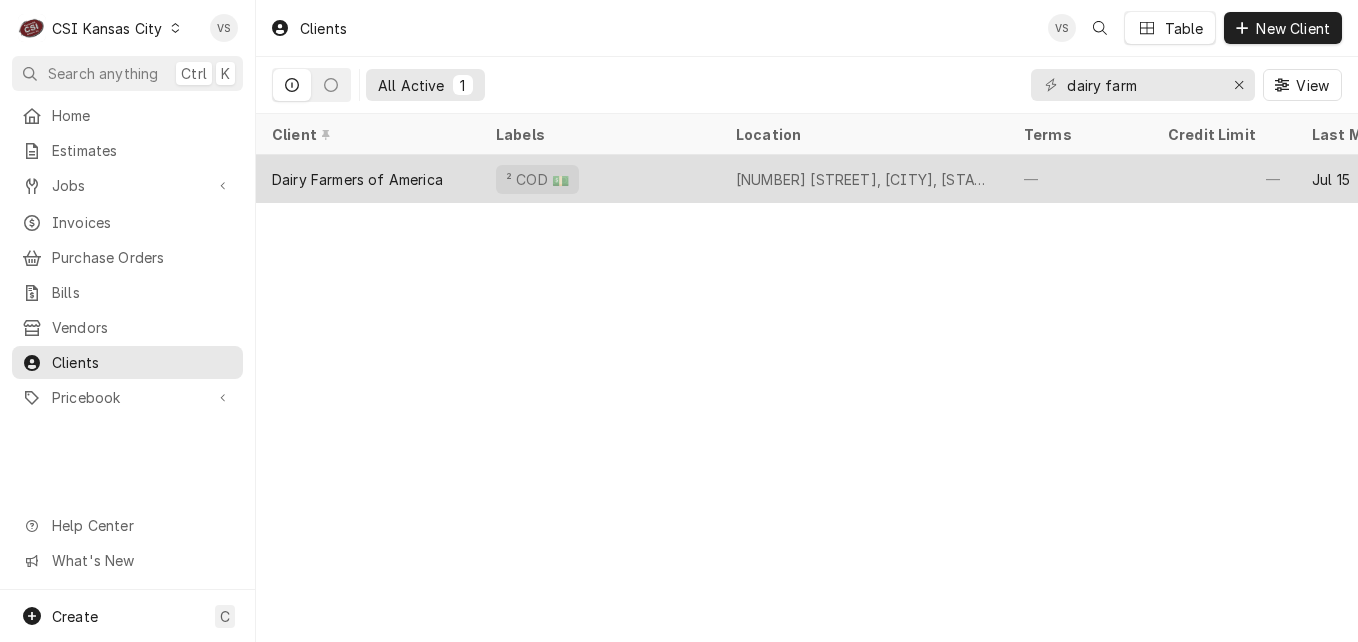 click on "² COD 💵" at bounding box center (600, 179) 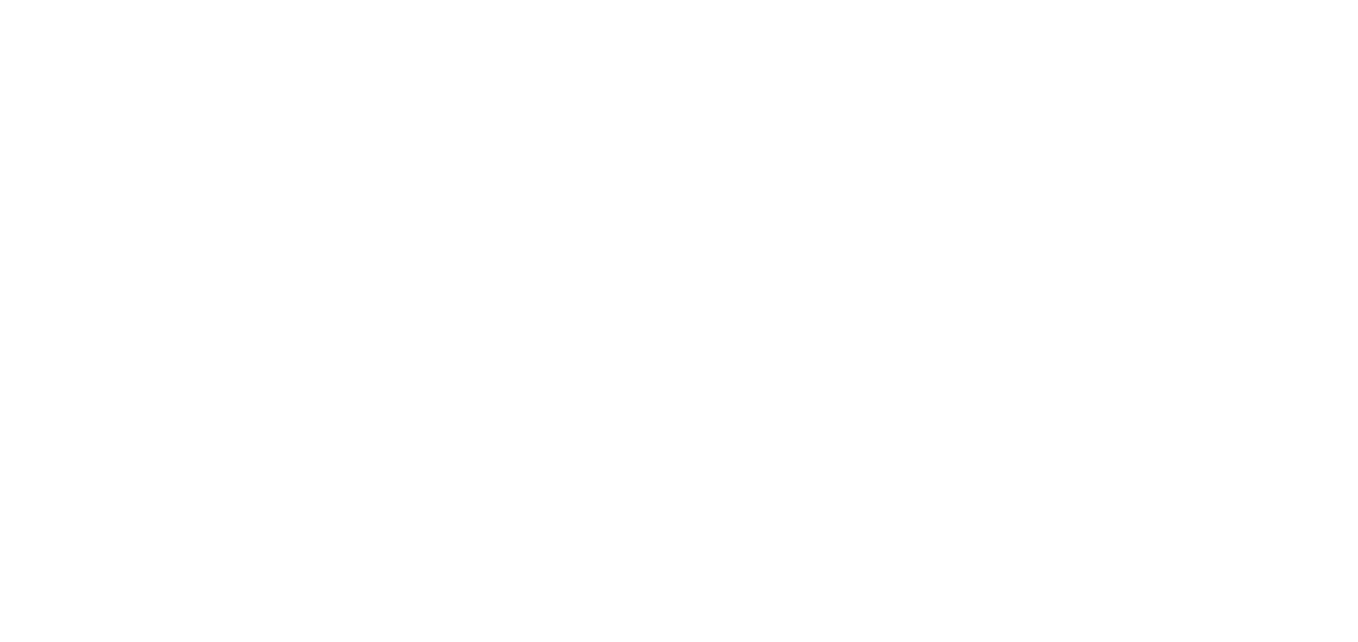 scroll, scrollTop: 0, scrollLeft: 0, axis: both 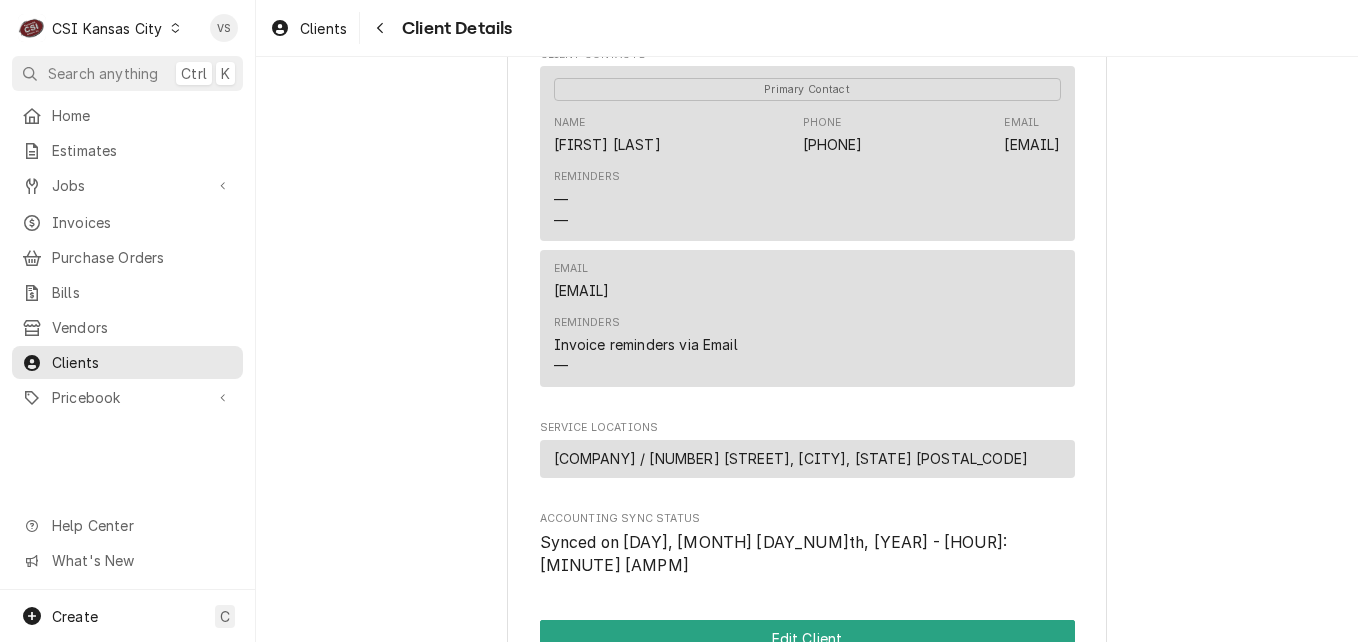 click on "[COMPANY] / [NUMBER] [STREET], [CITY], [STATE] [POSTAL_CODE]" at bounding box center (791, 458) 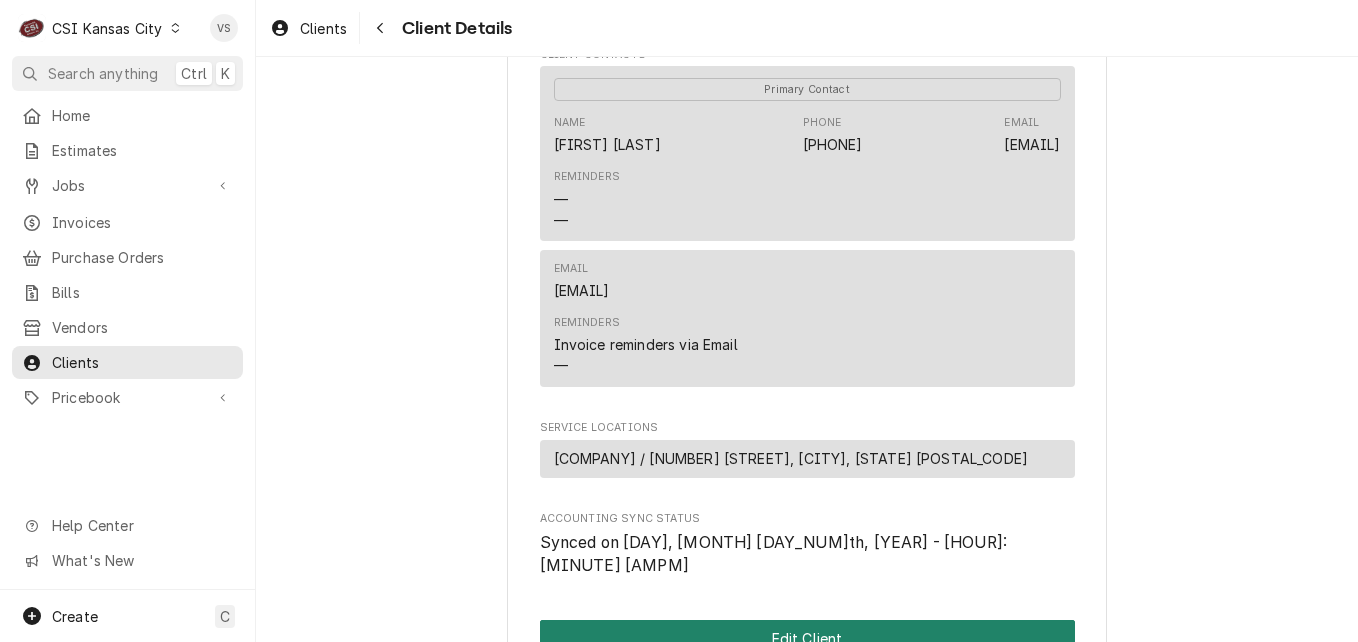 click on "Edit Client" at bounding box center (807, 638) 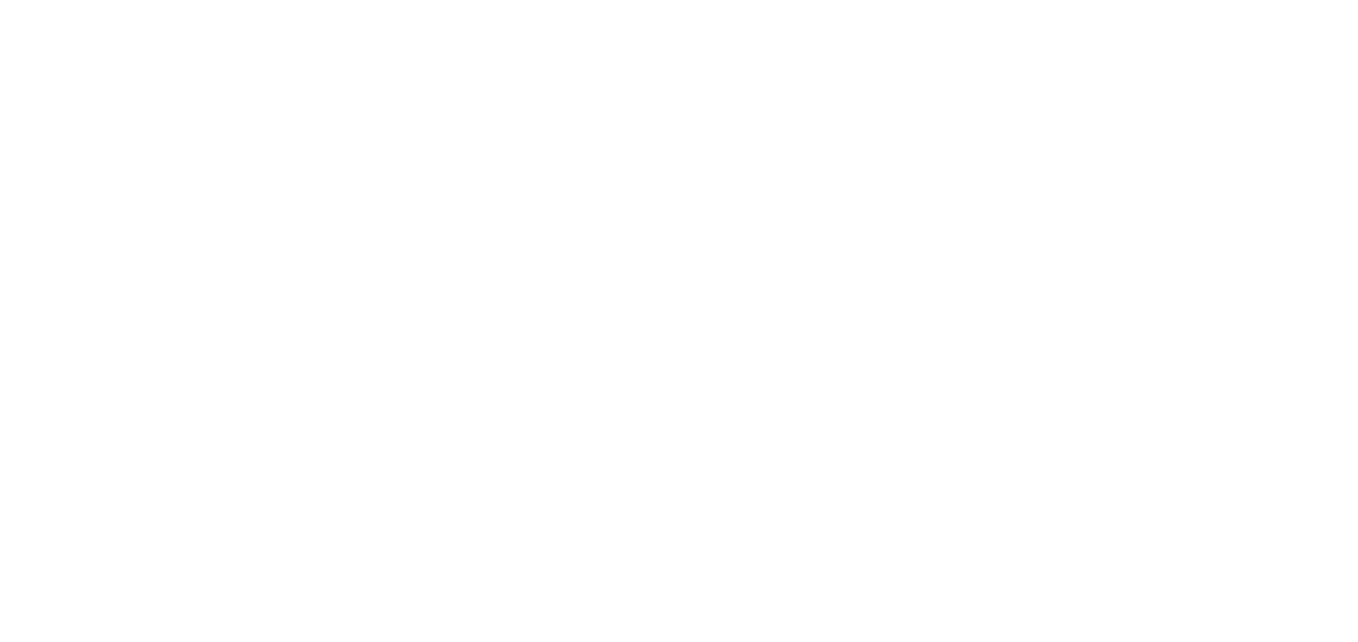 scroll, scrollTop: 0, scrollLeft: 0, axis: both 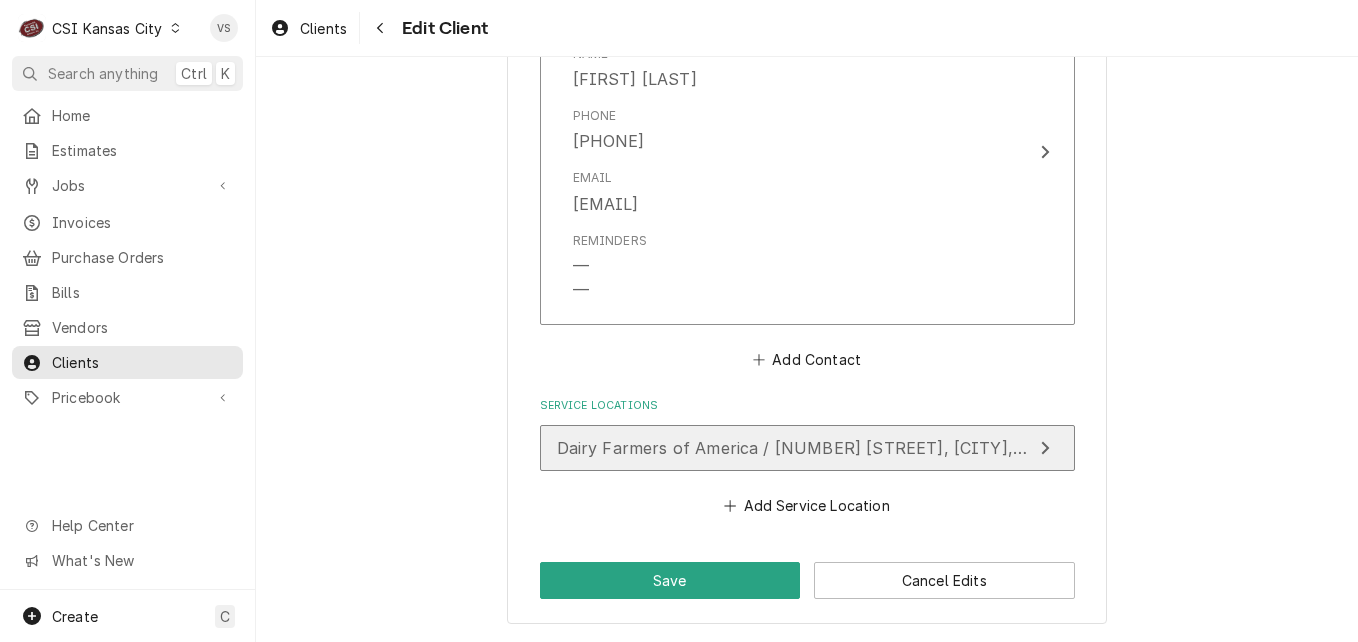 click on "Dairy Farmers of America / 1405 N 98th St, Kansas City, KS 66111" at bounding box center (887, 448) 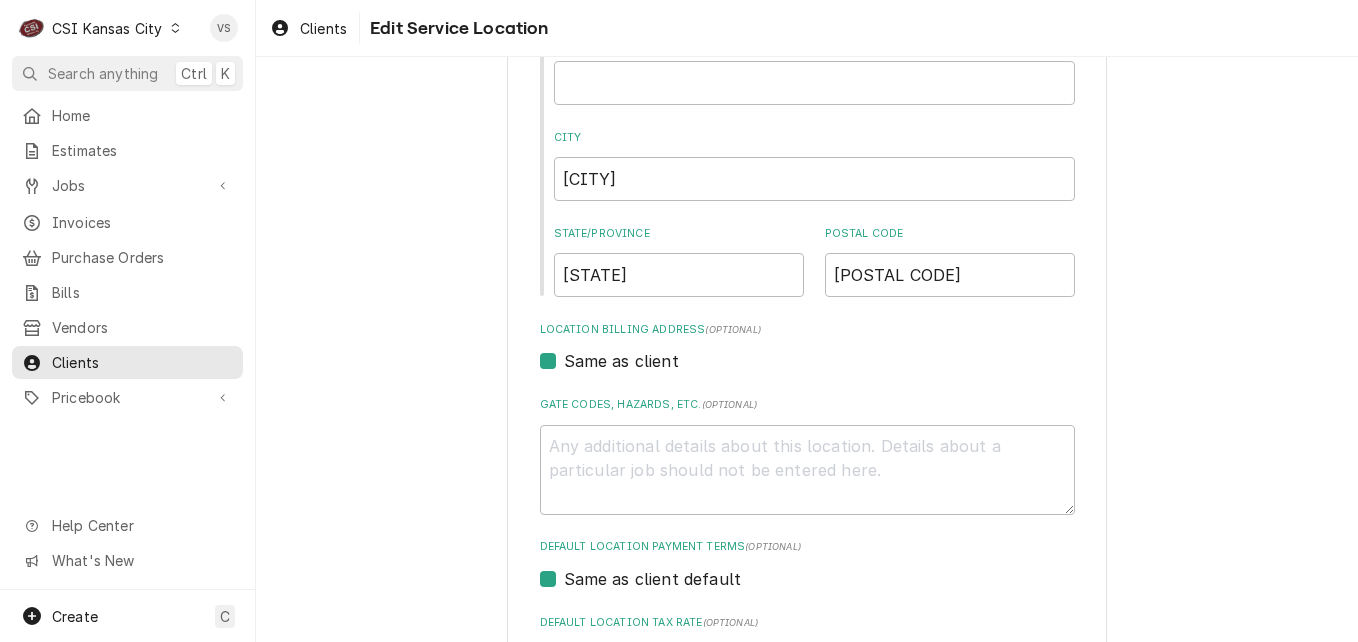 scroll, scrollTop: 588, scrollLeft: 0, axis: vertical 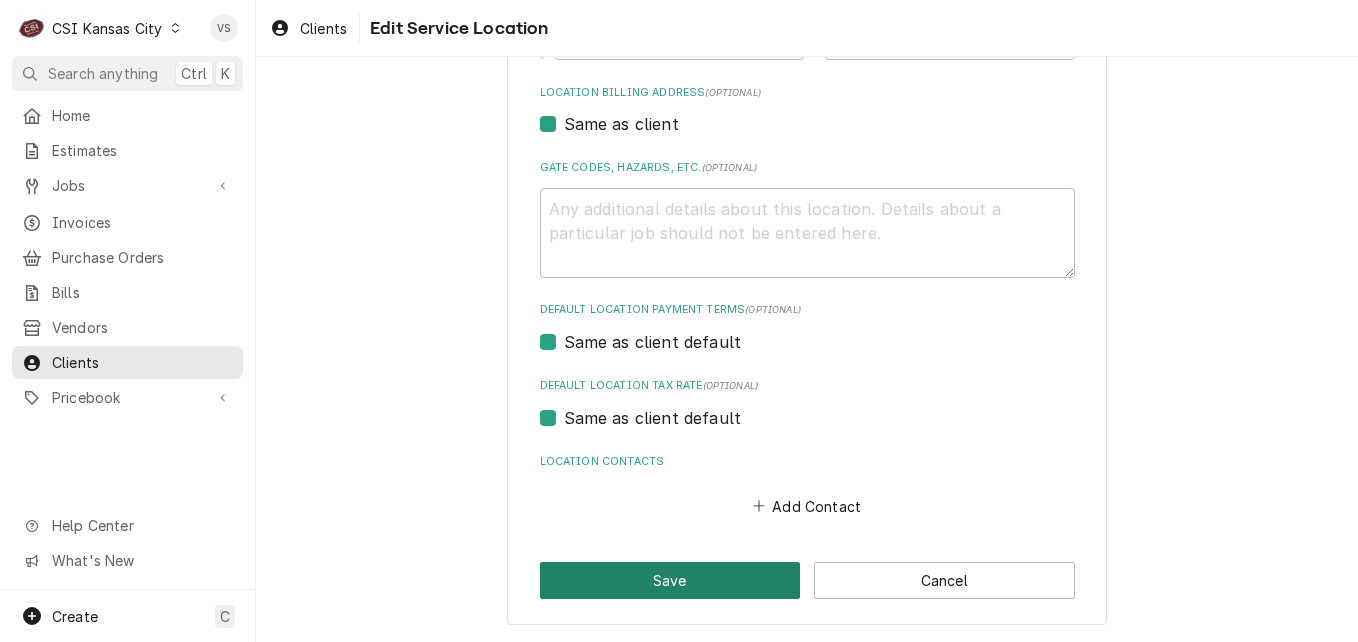 click on "Save" at bounding box center [670, 580] 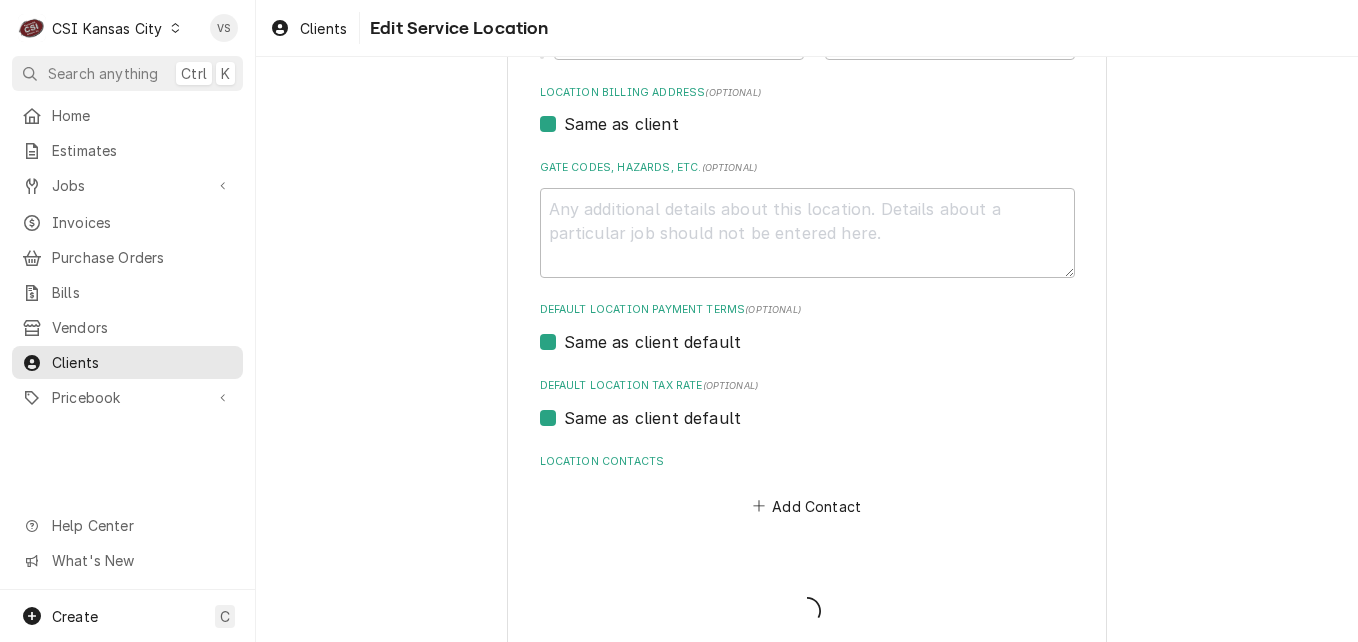 type on "x" 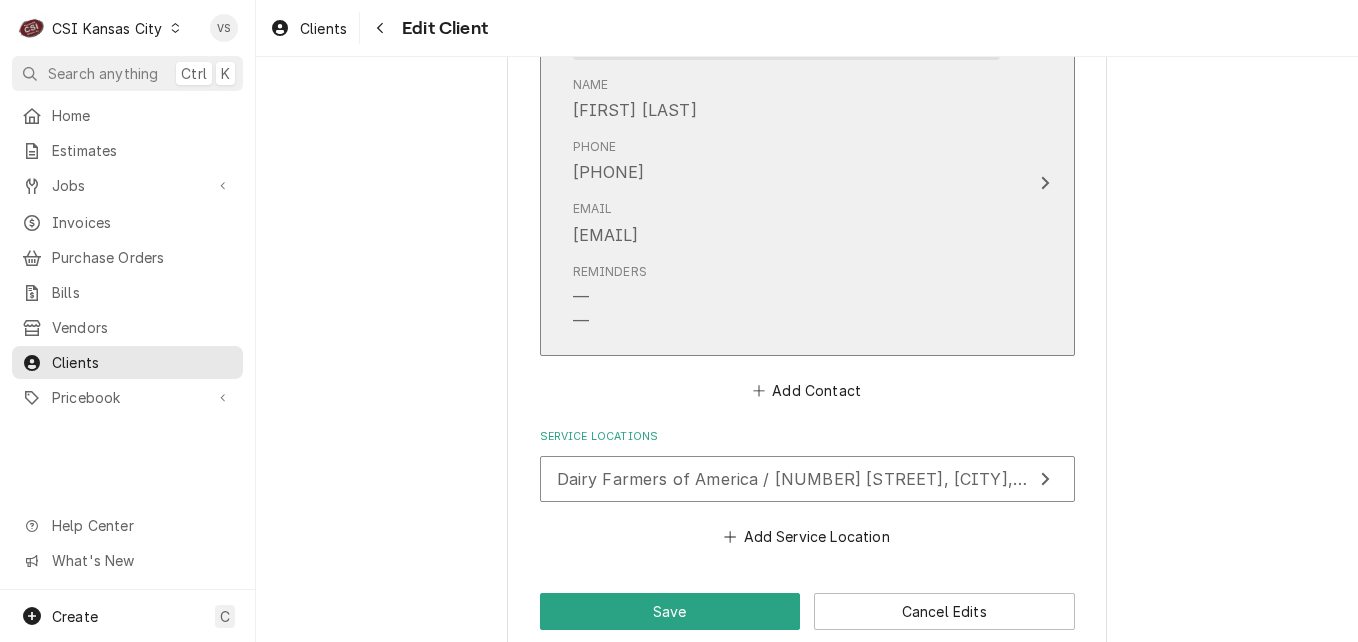scroll, scrollTop: 1848, scrollLeft: 0, axis: vertical 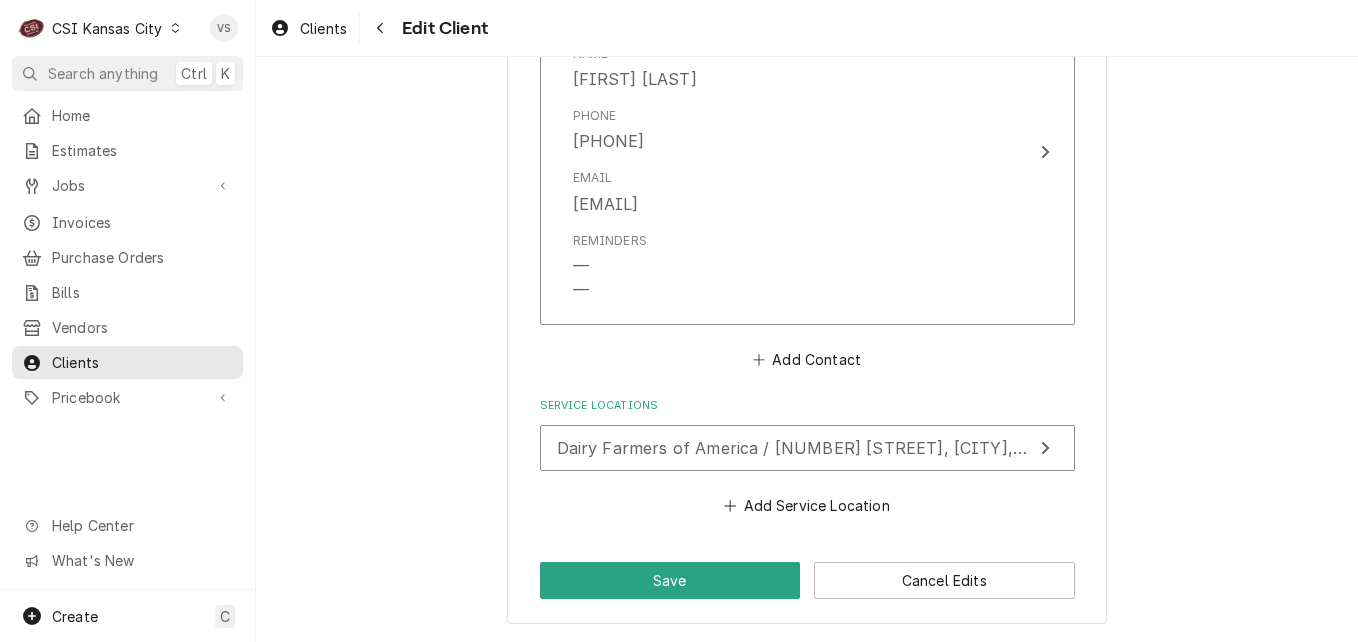 click on "Please provide the following information about your client: Client Type Industry Type  ( optional ) Choose industry type... Residential Commercial Industrial Government Business Name Dairy Farmers of America Billing Address  ( optional ) Recipient, Attention To, etc.  ( if different ) Street Address 1405 N 98th St Apartment, Suite, etc. City Kansas City State/Province KS Postal Code 66111 Credit Limit  (optional) No credit limit Client Notes  ( optional ) Credit card number: 4808 0190 0575 6545
Exp date: 01/2028
CCV: 912
Name on card: Nadine Steffan
Billing address: 1405 N 98th St, KC KS 66111
Type: Visa Labels  ( optional ) ² COD 💵 Default Client Payment Terms  (optional) Same as company default (Same Day) Default Client Tax Rate  (optional) Same as company default (--) Client Contacts Name — Phone — Email brent.seaba@csi1.com Reminders Invoice reminders via Email — Primary Contact Name Paul Munuhe Phone (816) 564-0508 Email pmunuhe@mcrealtyus.com Reminders — — Add Contact Service Locations" at bounding box center (807, -564) 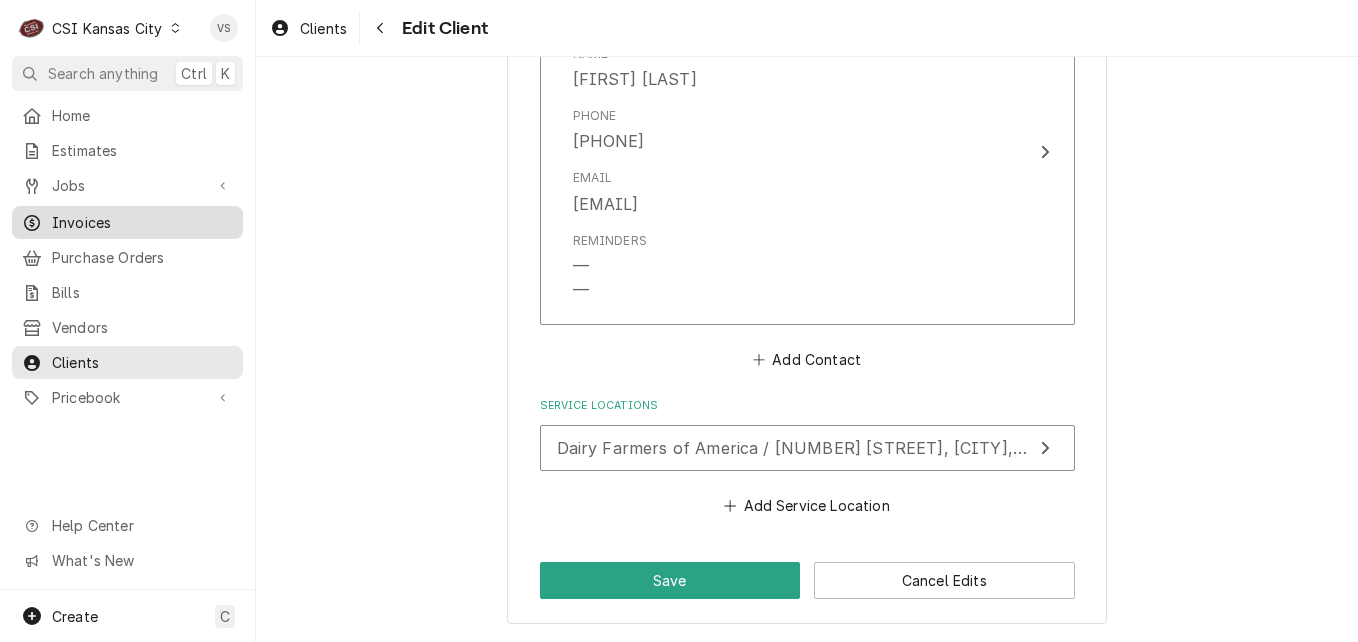 click on "Invoices" at bounding box center [142, 222] 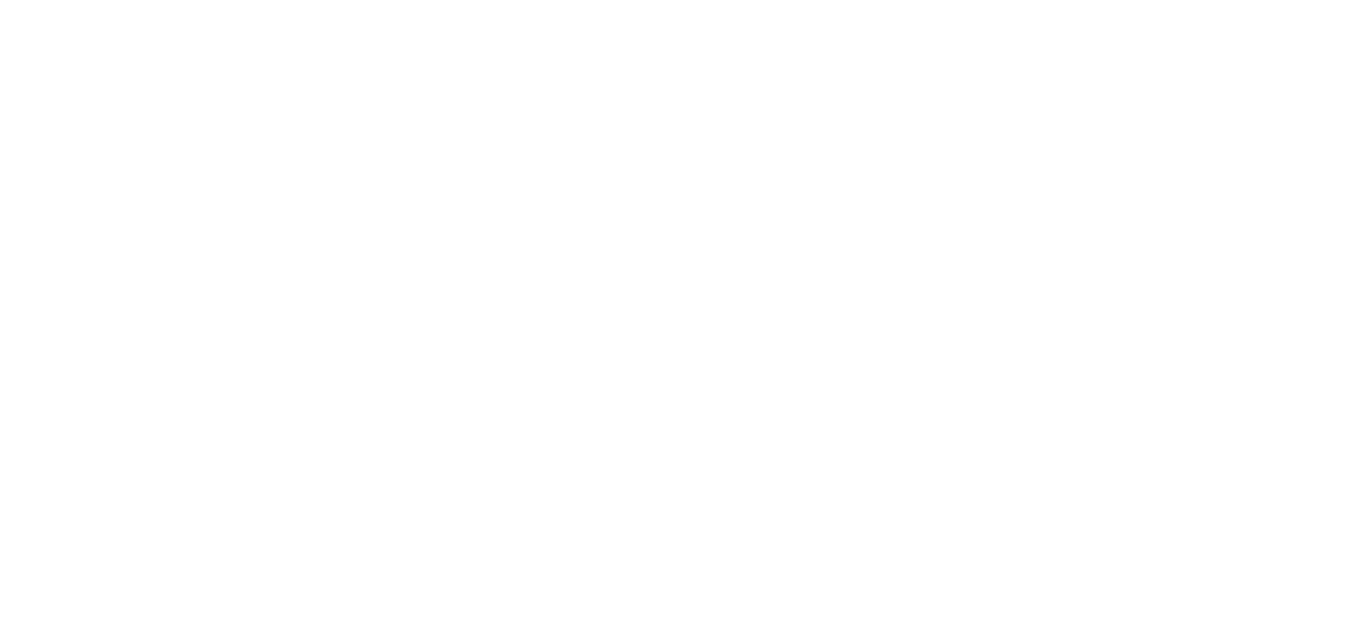 scroll, scrollTop: 0, scrollLeft: 0, axis: both 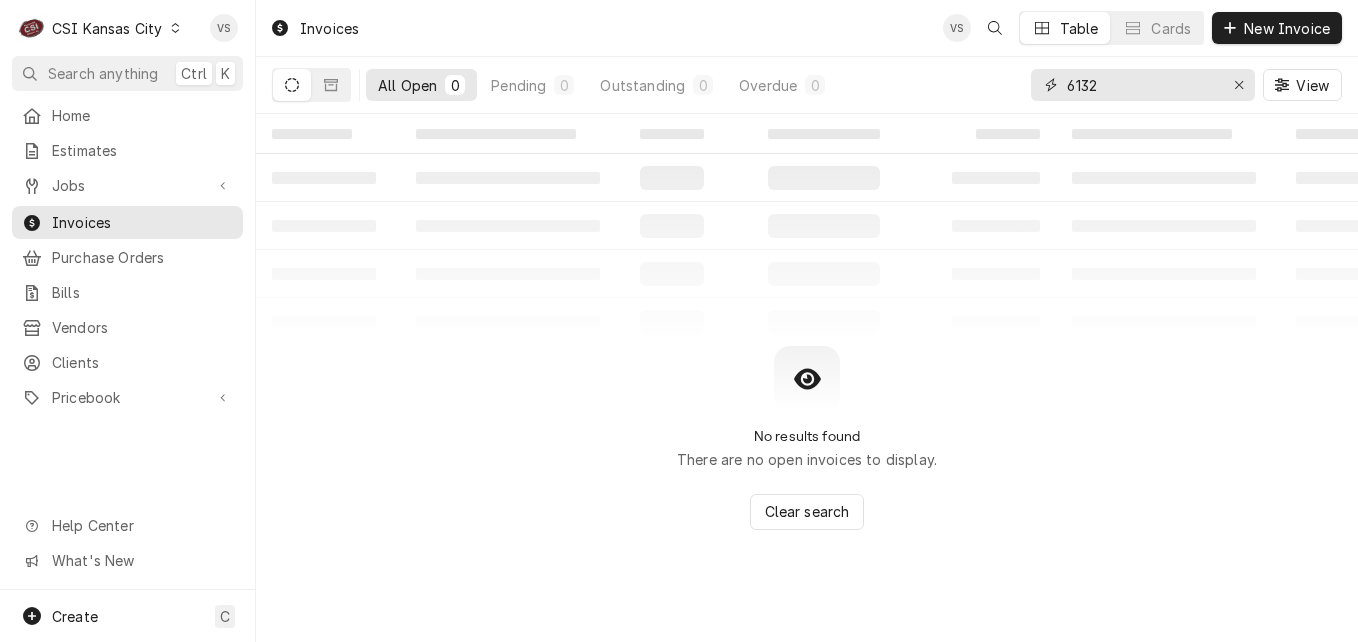 drag, startPoint x: 1103, startPoint y: 87, endPoint x: 991, endPoint y: 88, distance: 112.00446 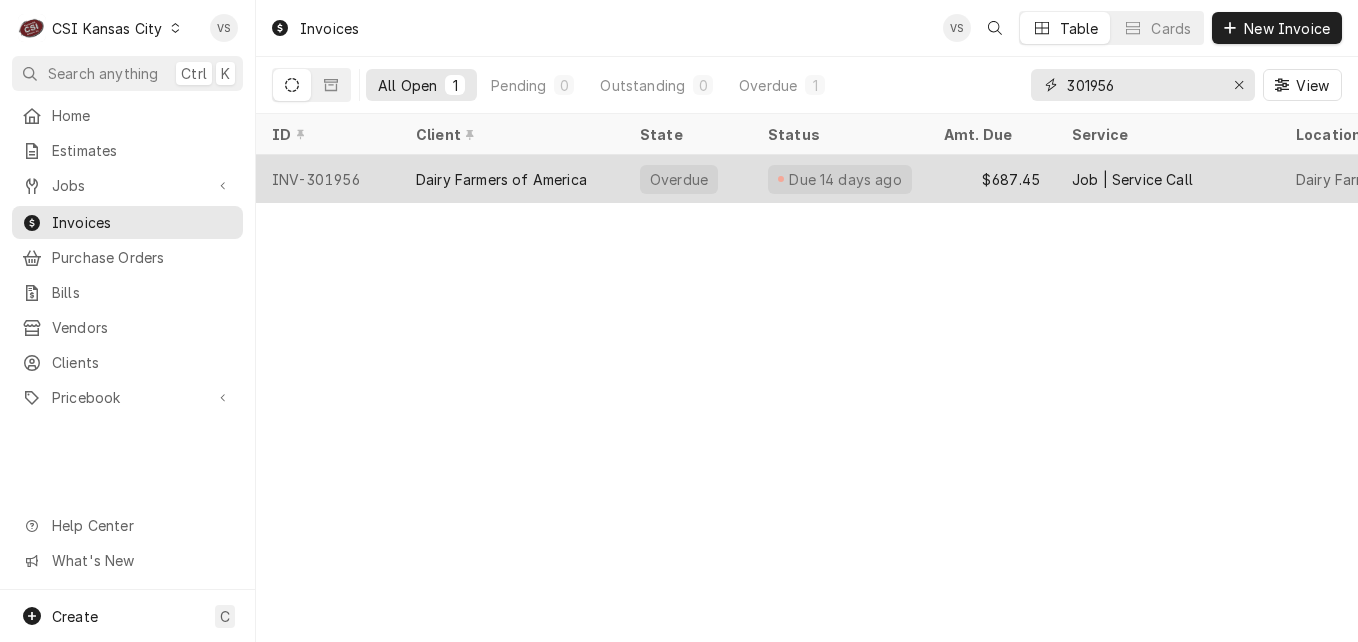 type on "301956" 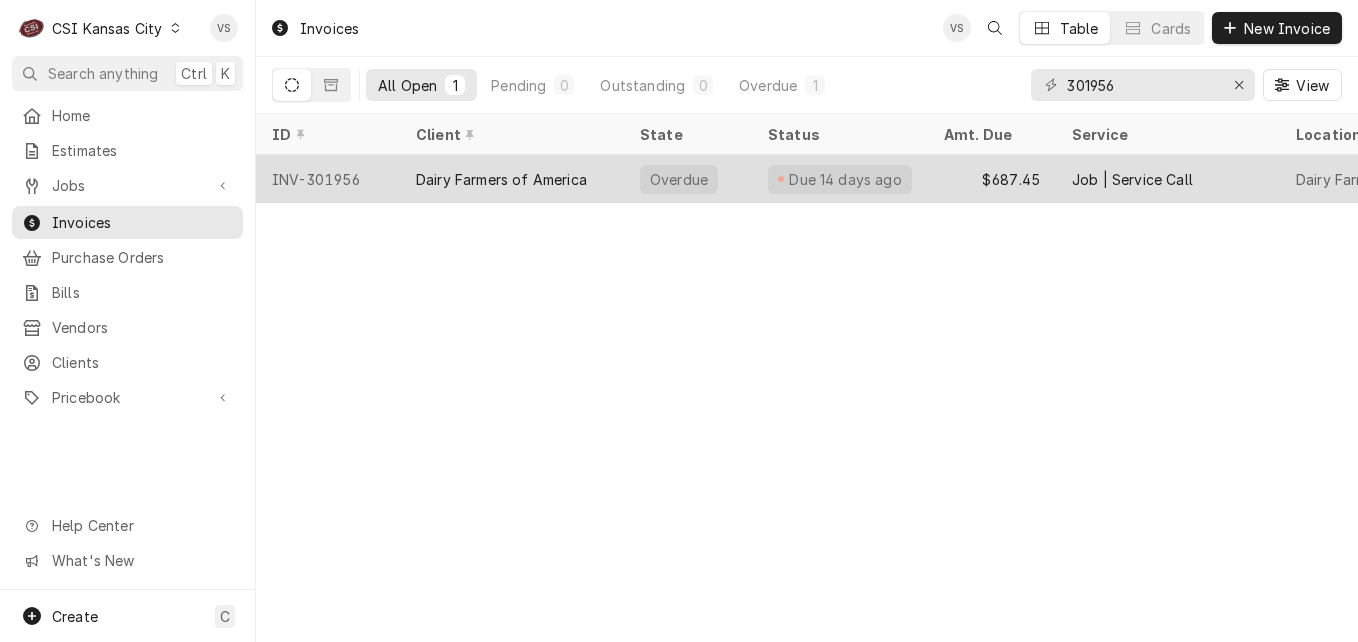 click on "Dairy Farmers of America" at bounding box center (501, 179) 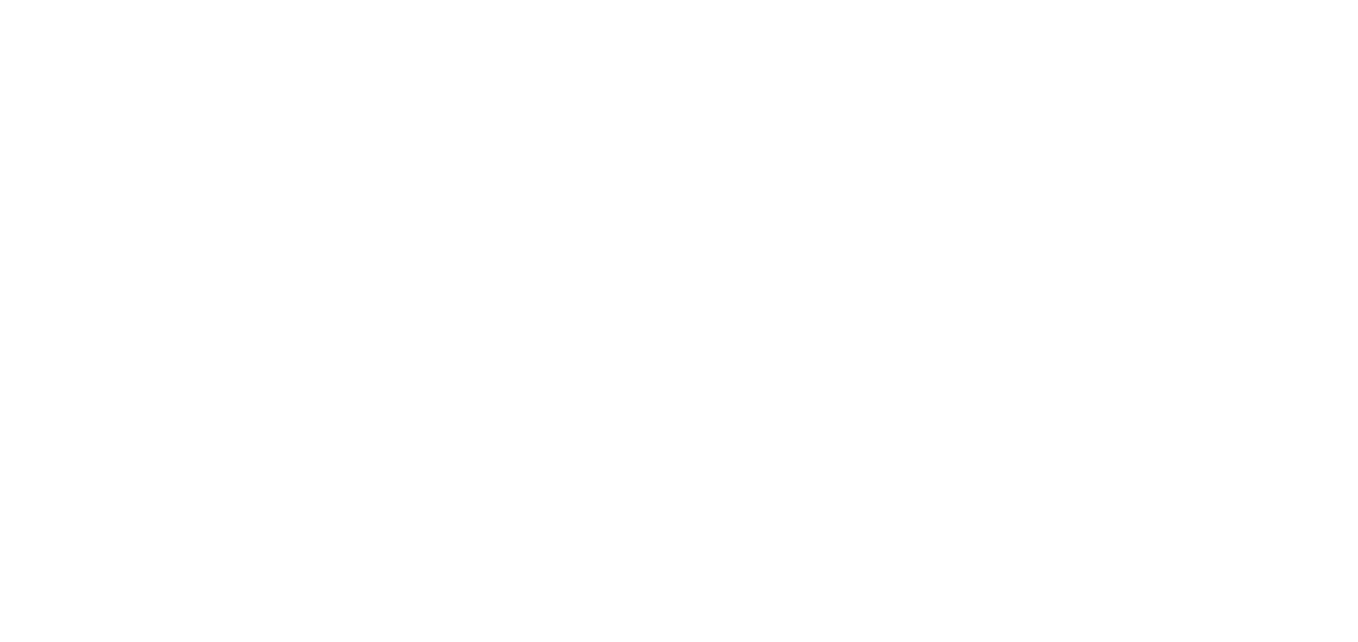 scroll, scrollTop: 0, scrollLeft: 0, axis: both 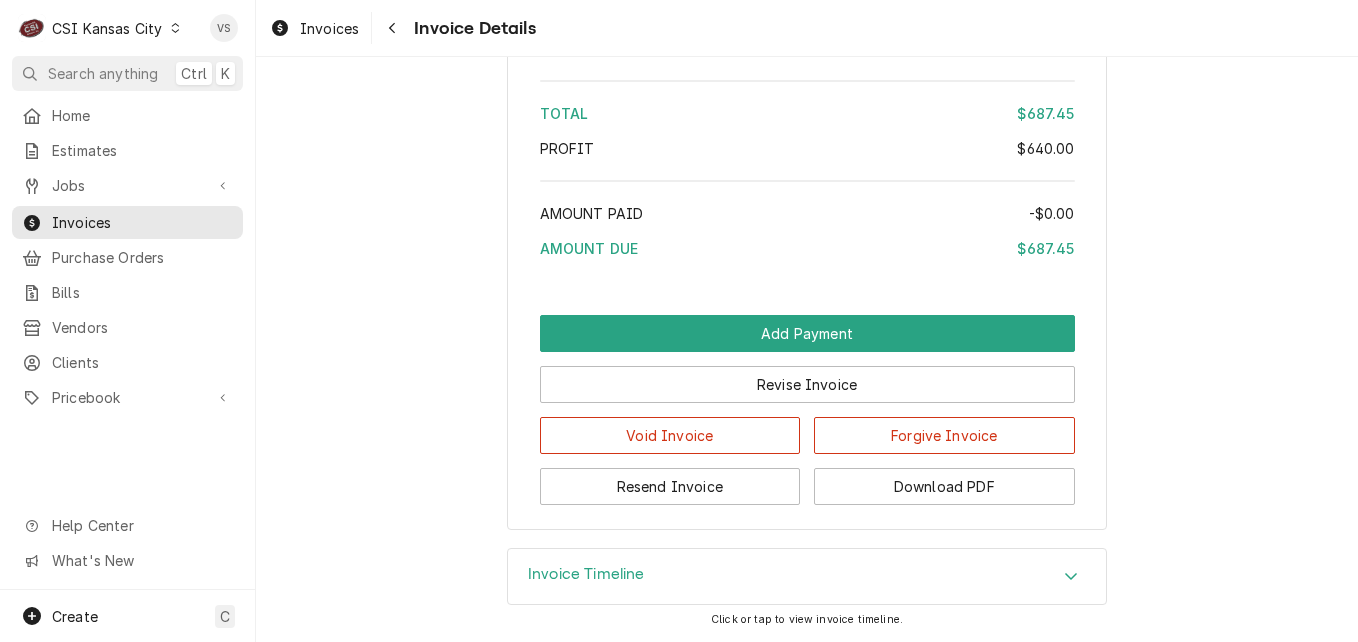click 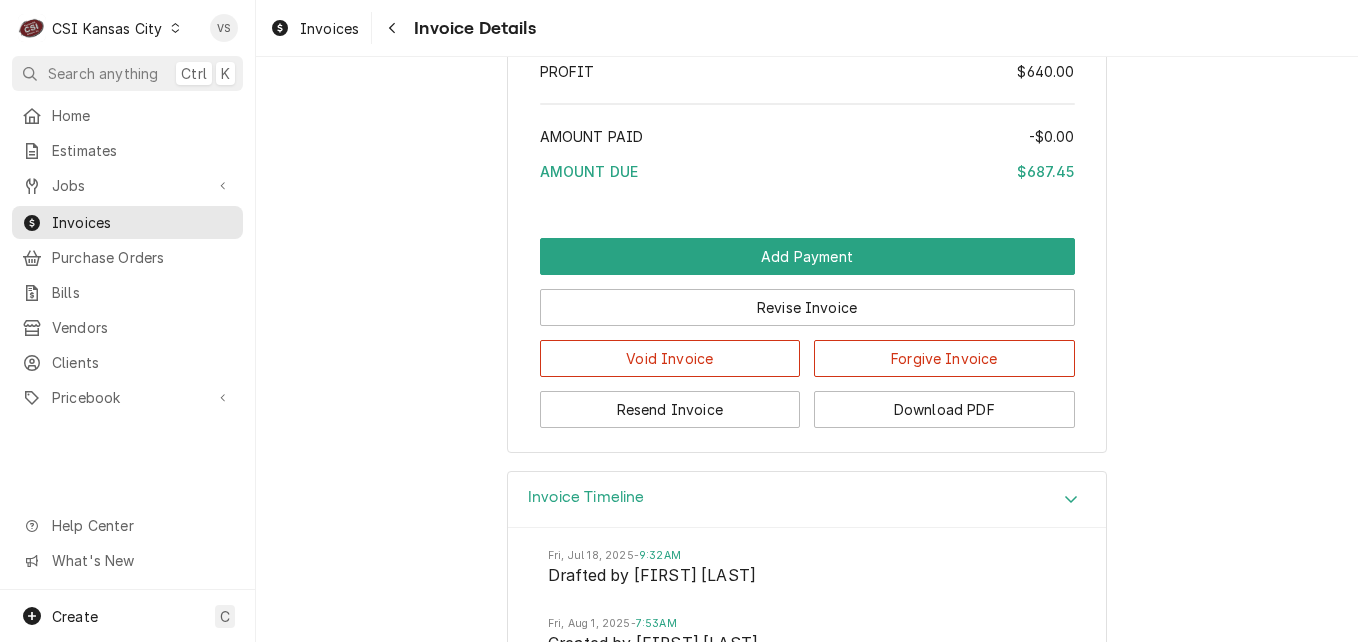 scroll, scrollTop: 3846, scrollLeft: 0, axis: vertical 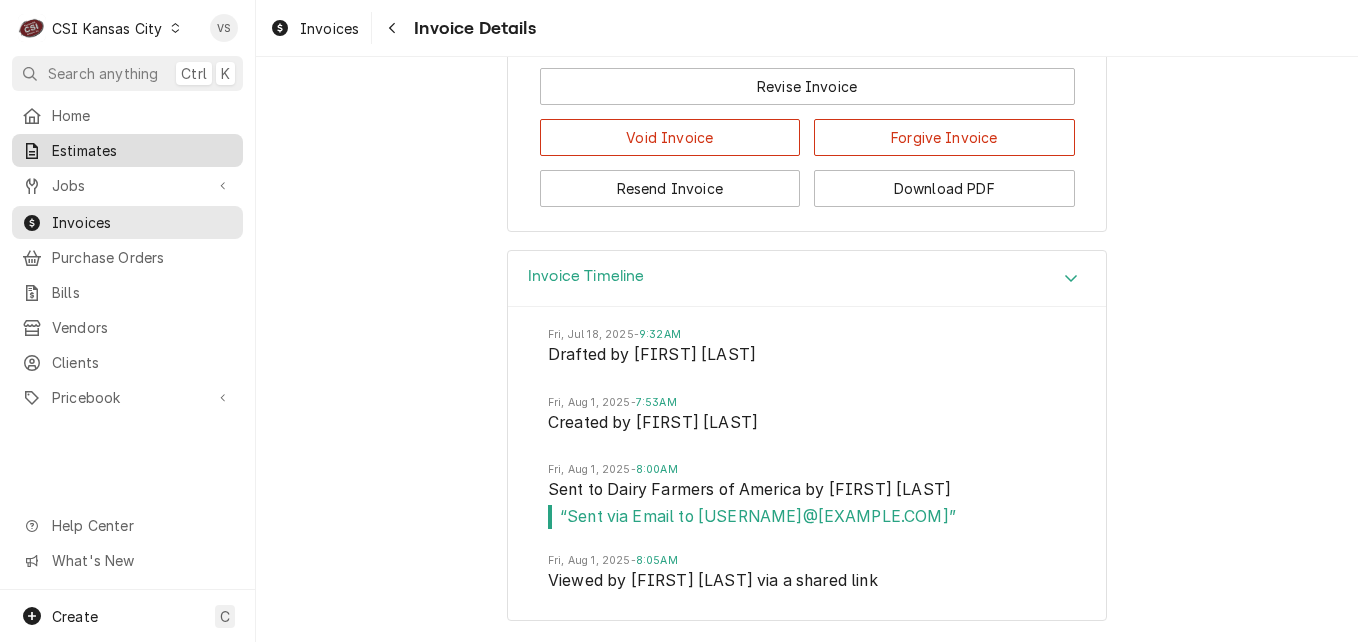 click on "Estimates" at bounding box center [142, 150] 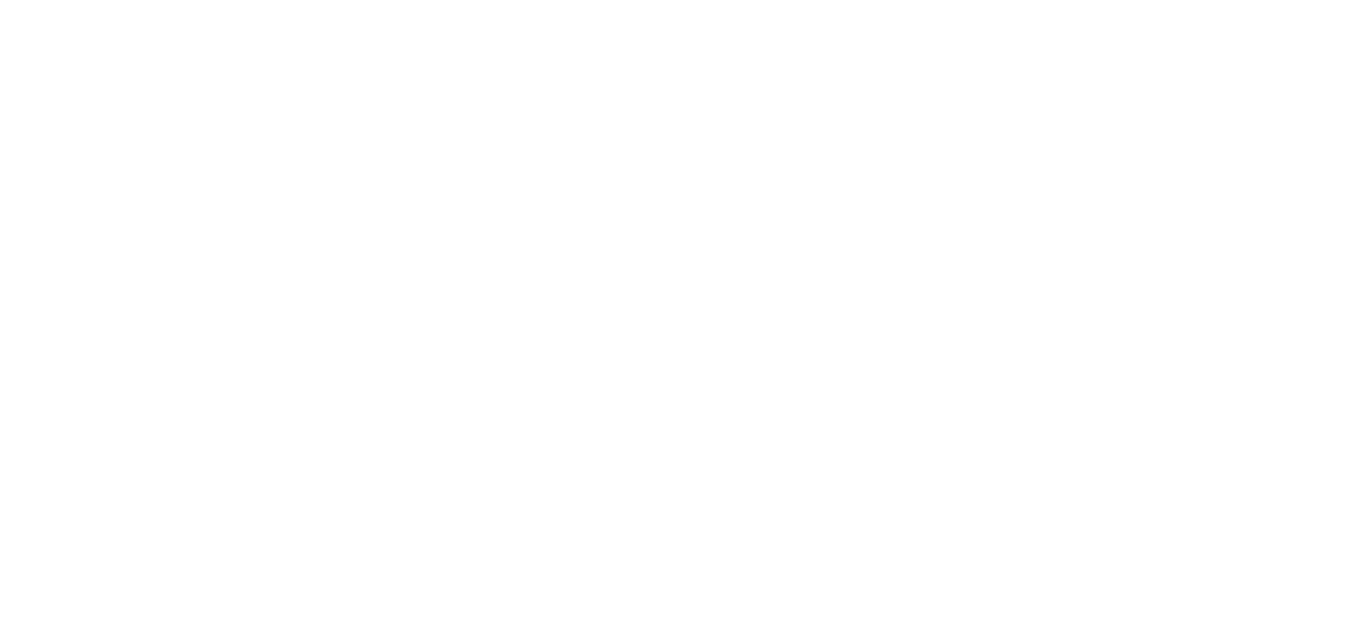 scroll, scrollTop: 0, scrollLeft: 0, axis: both 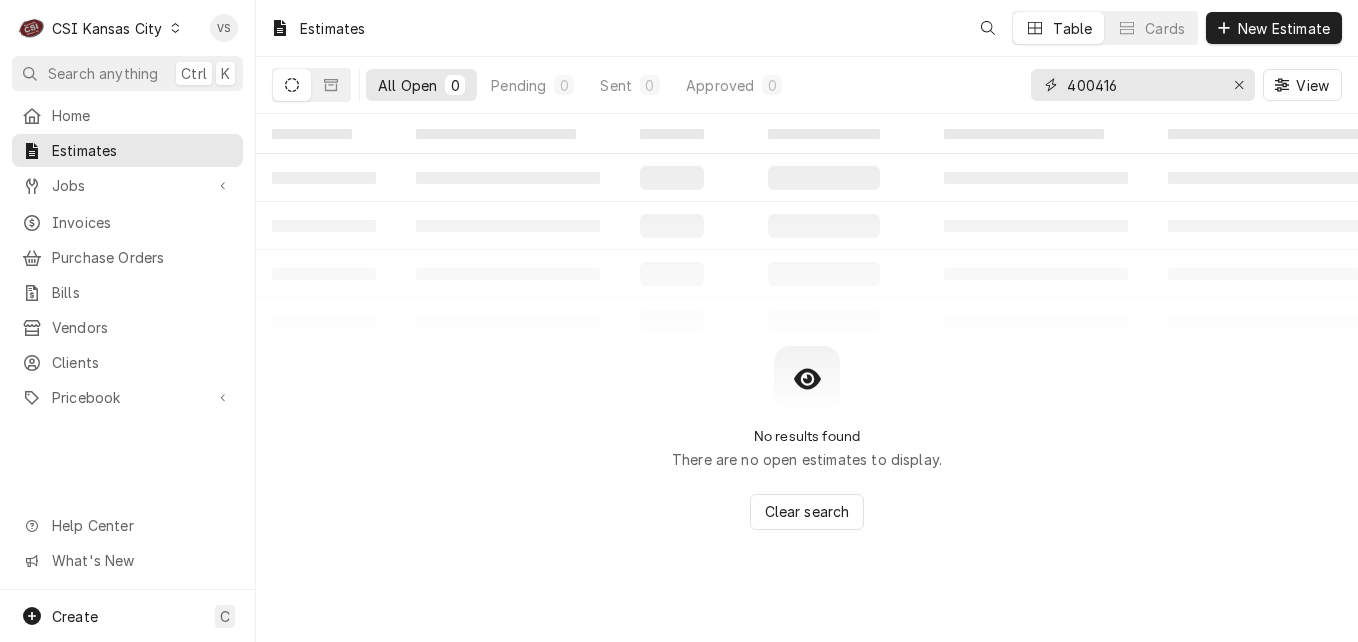 click on "All Open 0 Pending 0 Sent 0 Approved 0 400416 View" at bounding box center (807, 85) 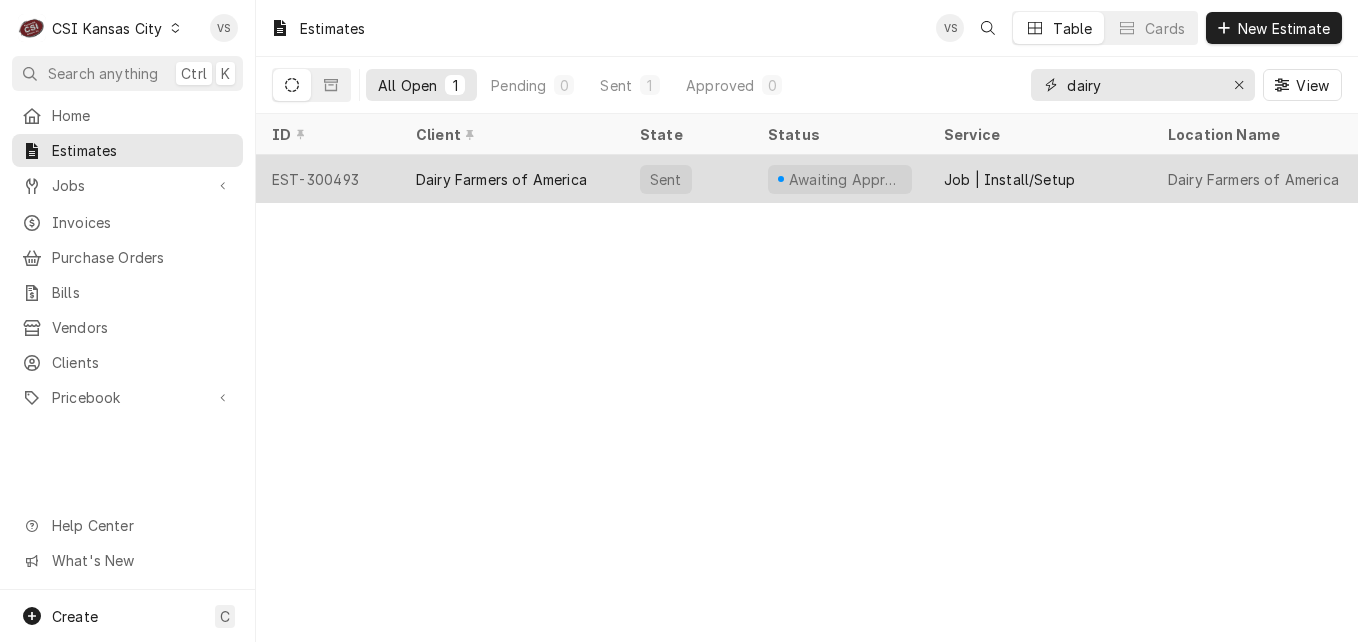 type on "dairy" 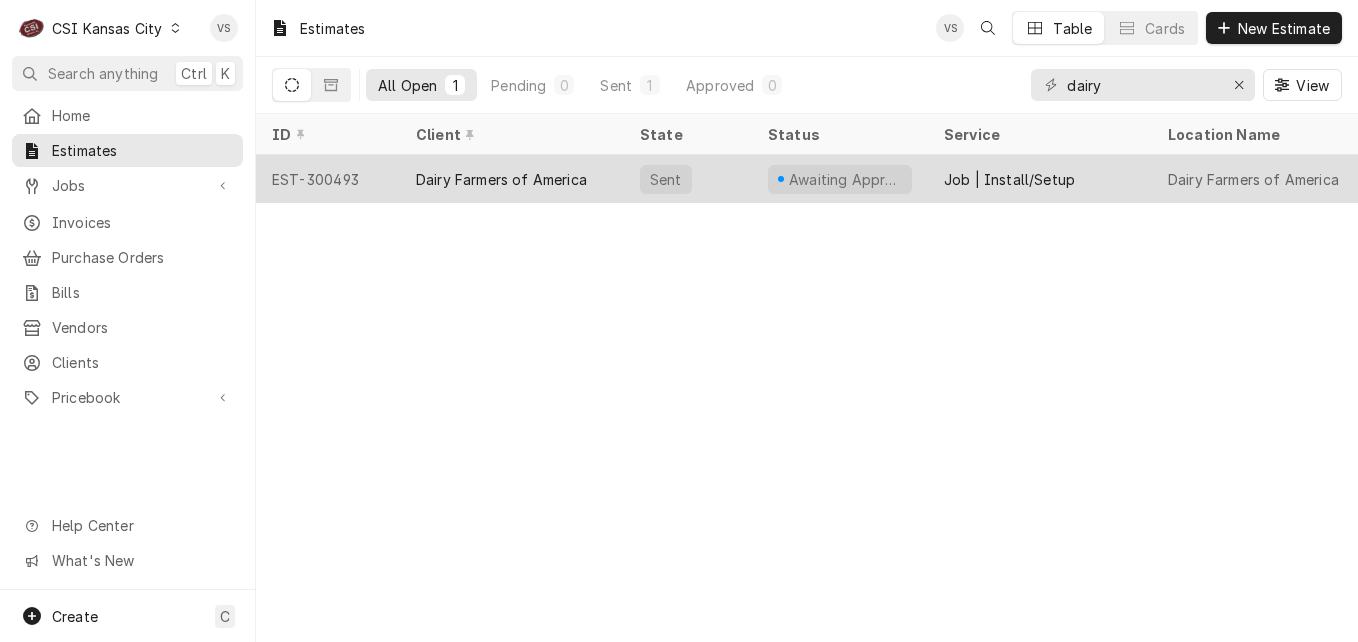 click on "Dairy Farmers of America" at bounding box center (501, 179) 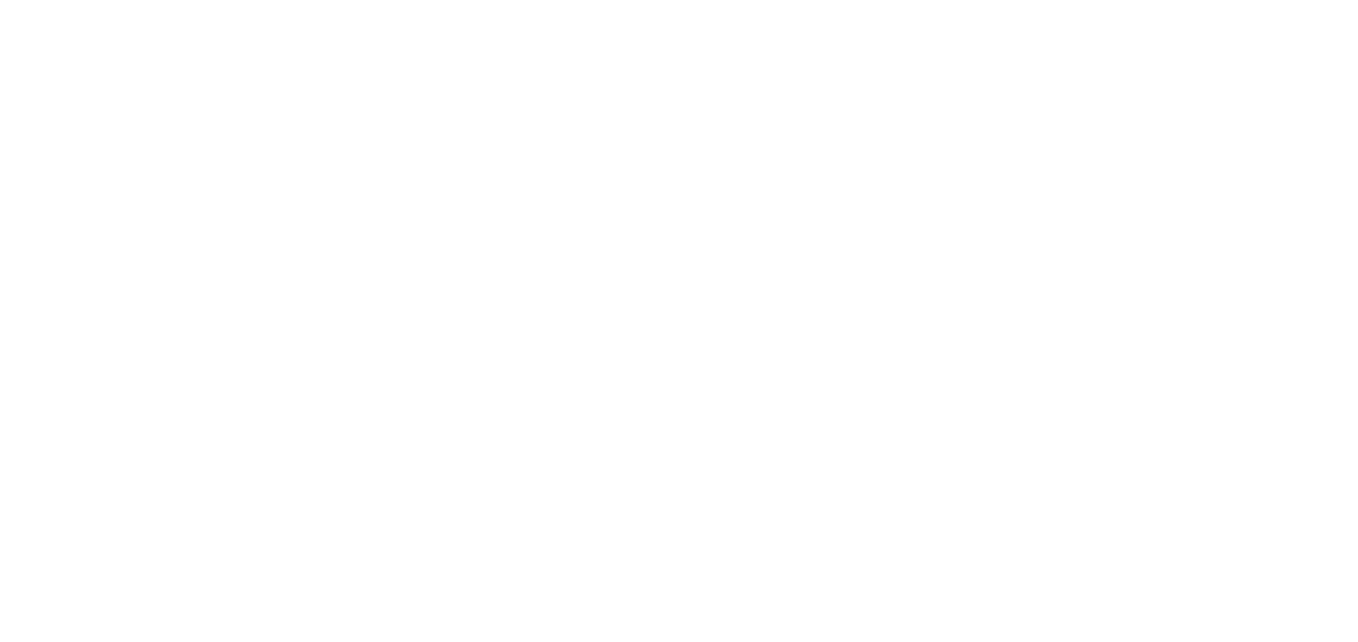 scroll, scrollTop: 0, scrollLeft: 0, axis: both 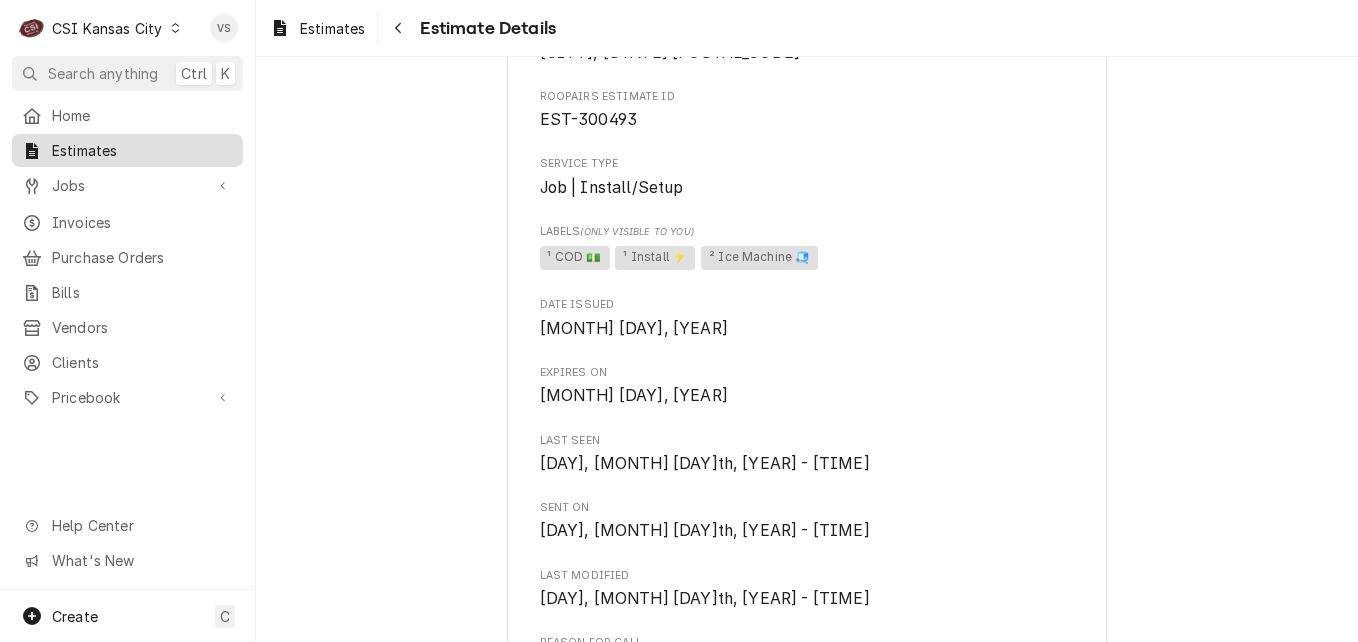 click on "Estimates" at bounding box center (142, 150) 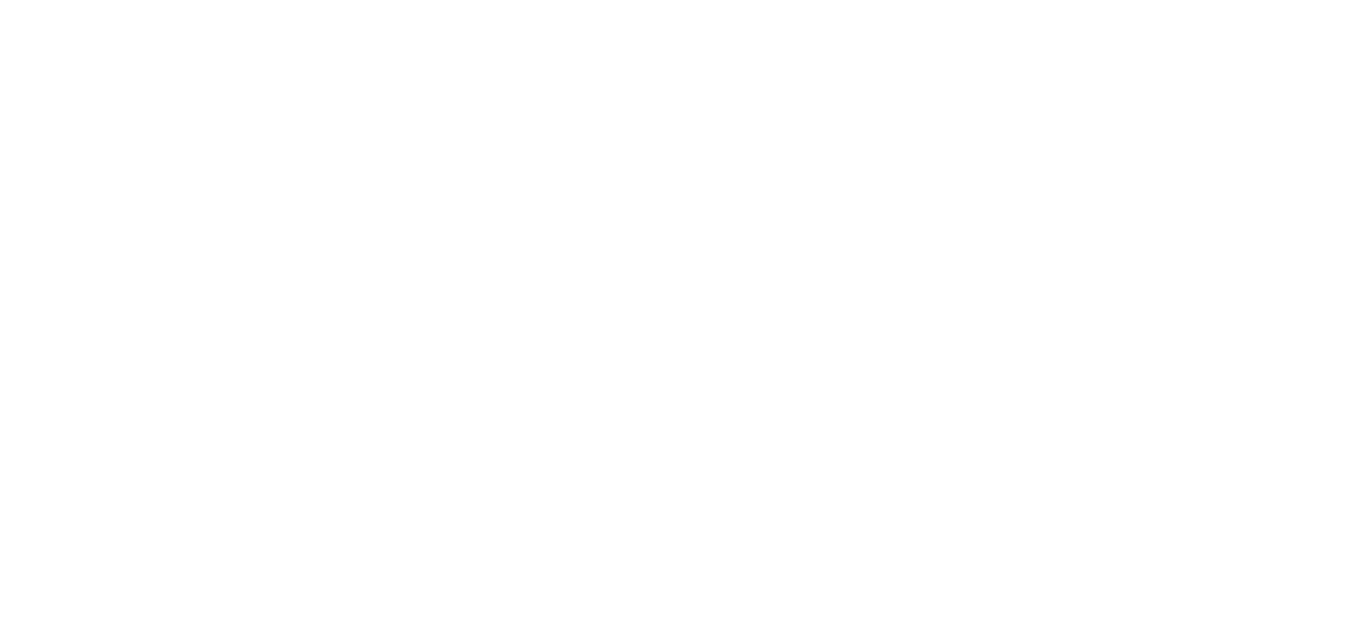 scroll, scrollTop: 0, scrollLeft: 0, axis: both 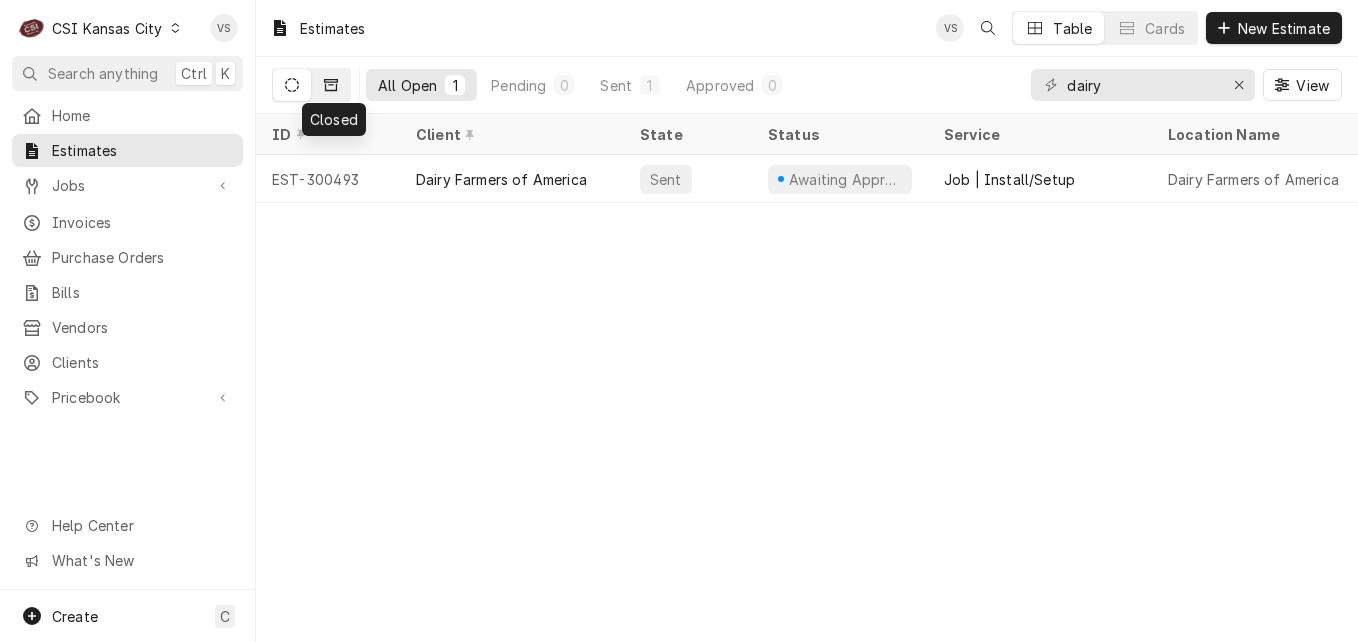 click at bounding box center (331, 85) 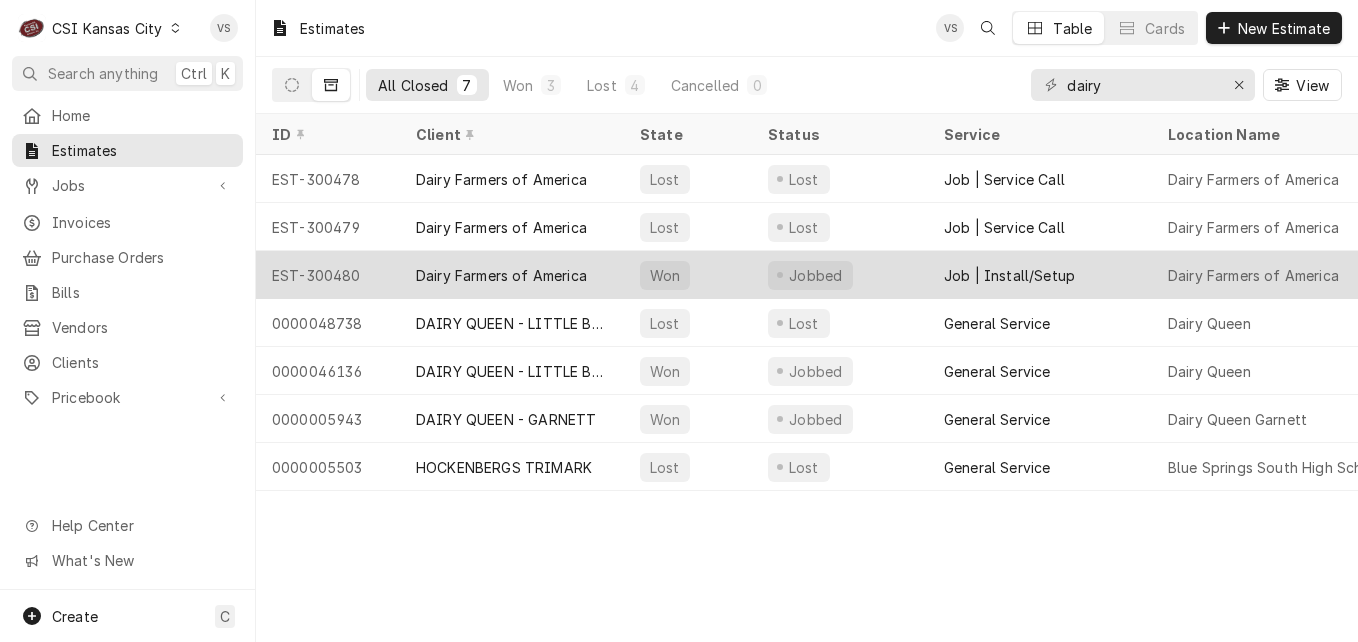 click on "Dairy Farmers of America" at bounding box center [501, 275] 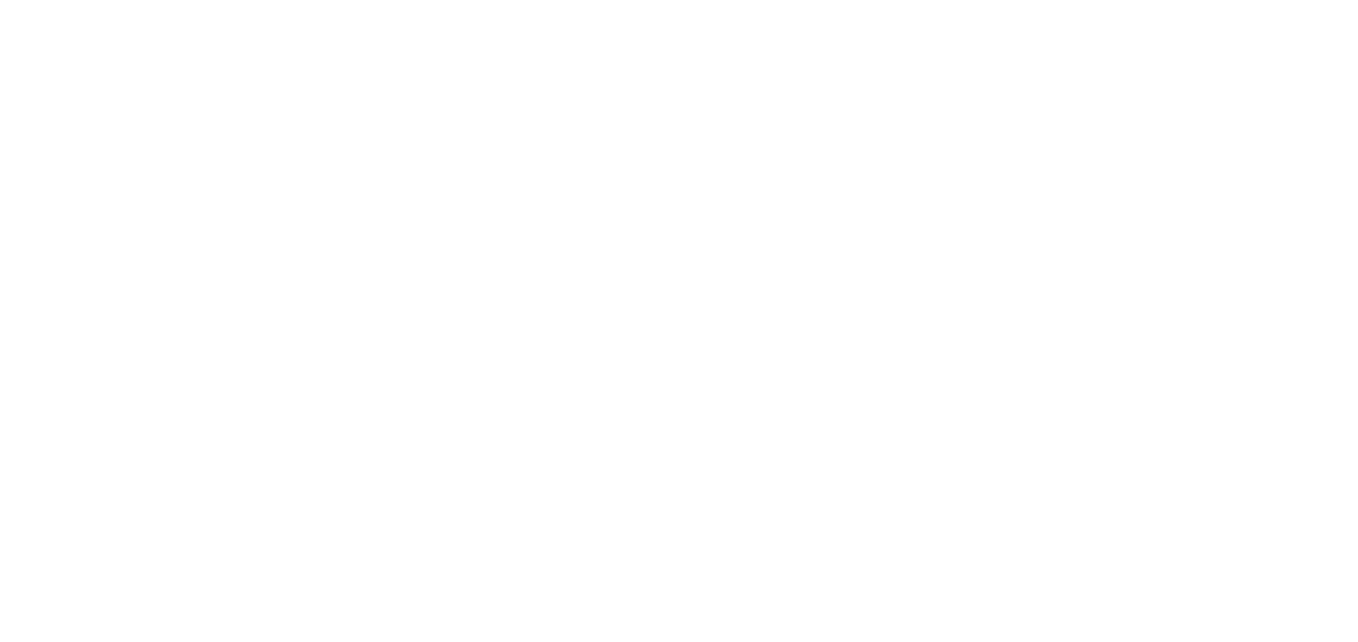 scroll, scrollTop: 0, scrollLeft: 0, axis: both 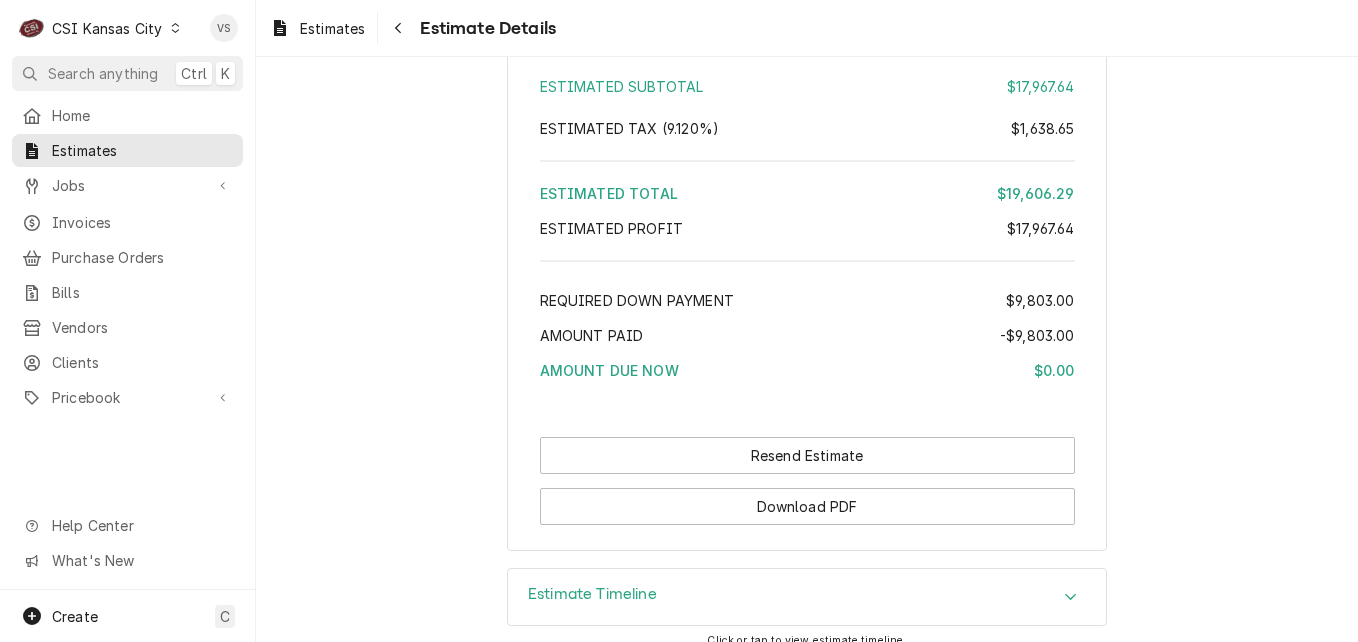 click 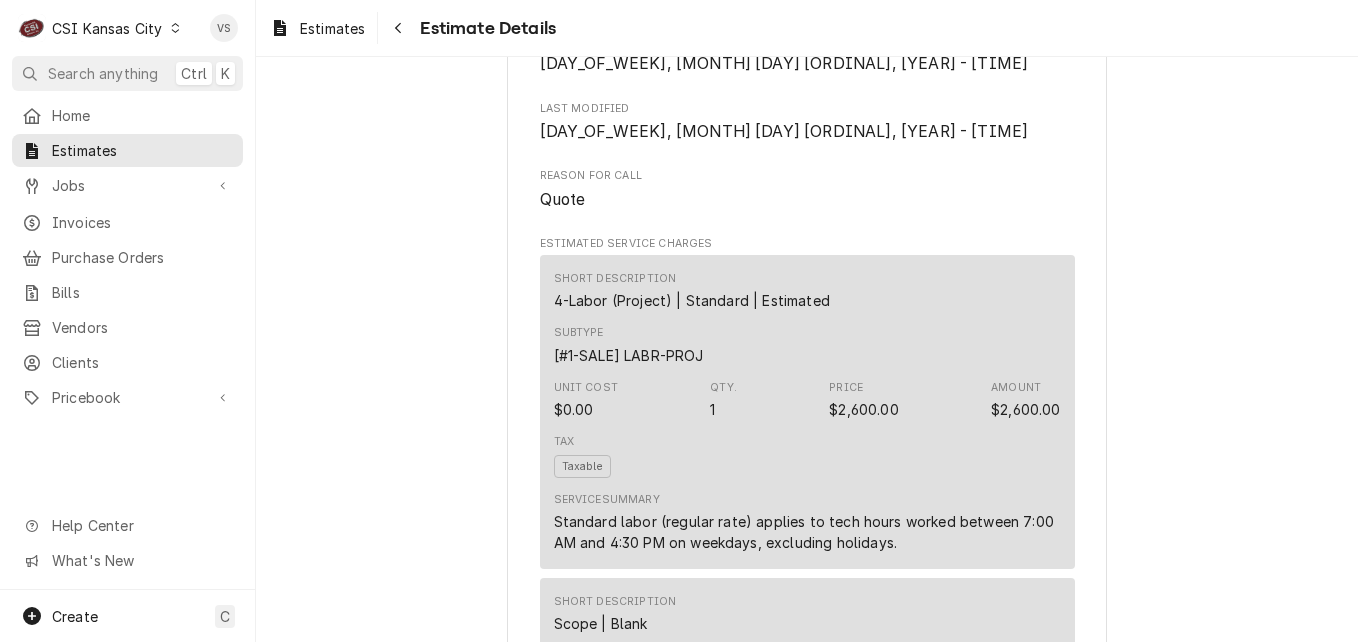 scroll, scrollTop: 708, scrollLeft: 0, axis: vertical 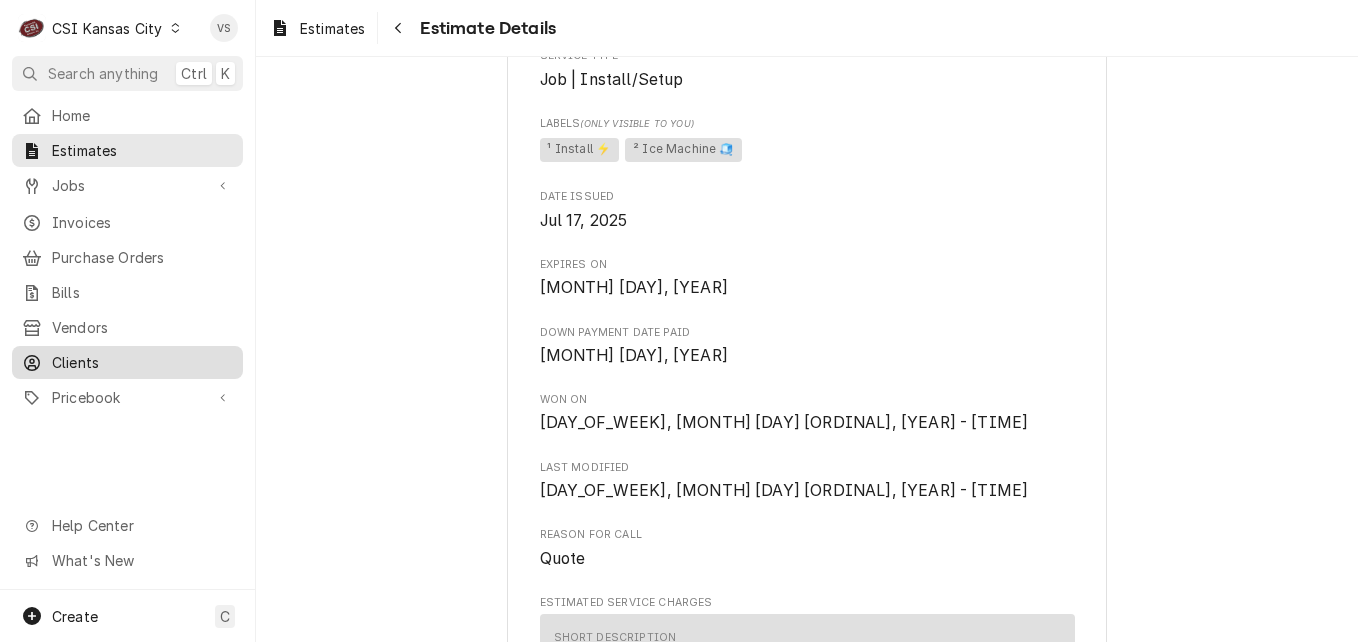 click on "Clients" at bounding box center (142, 362) 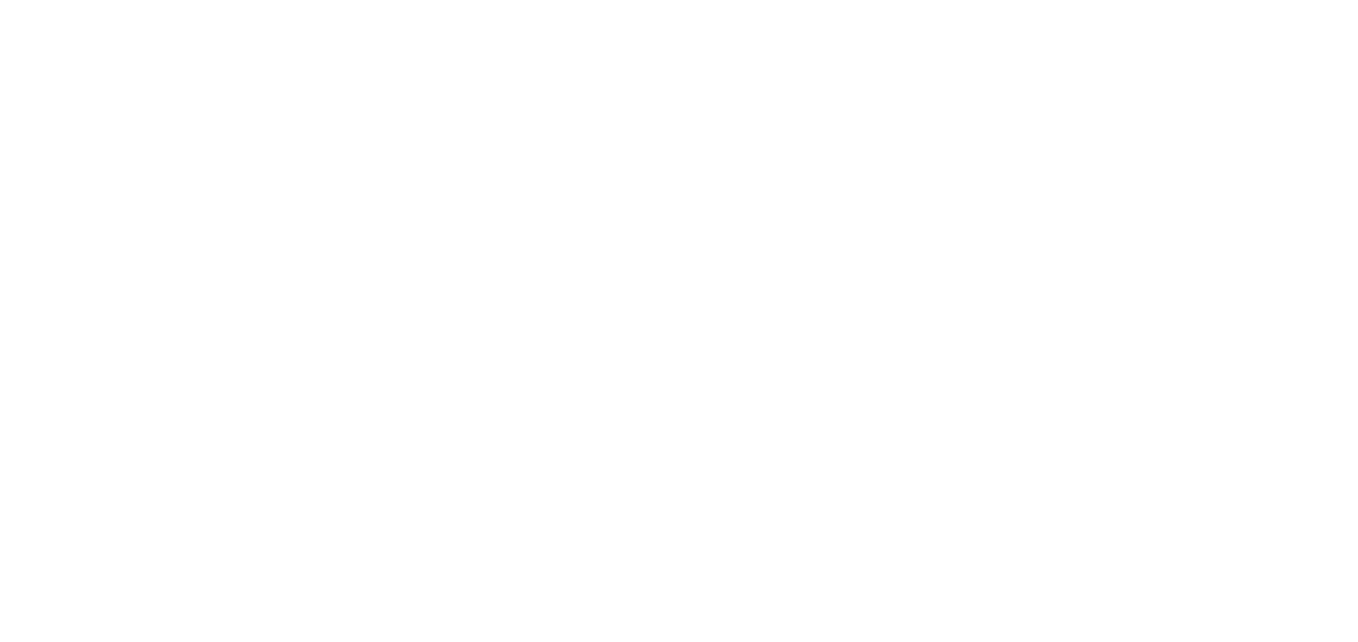 scroll, scrollTop: 0, scrollLeft: 0, axis: both 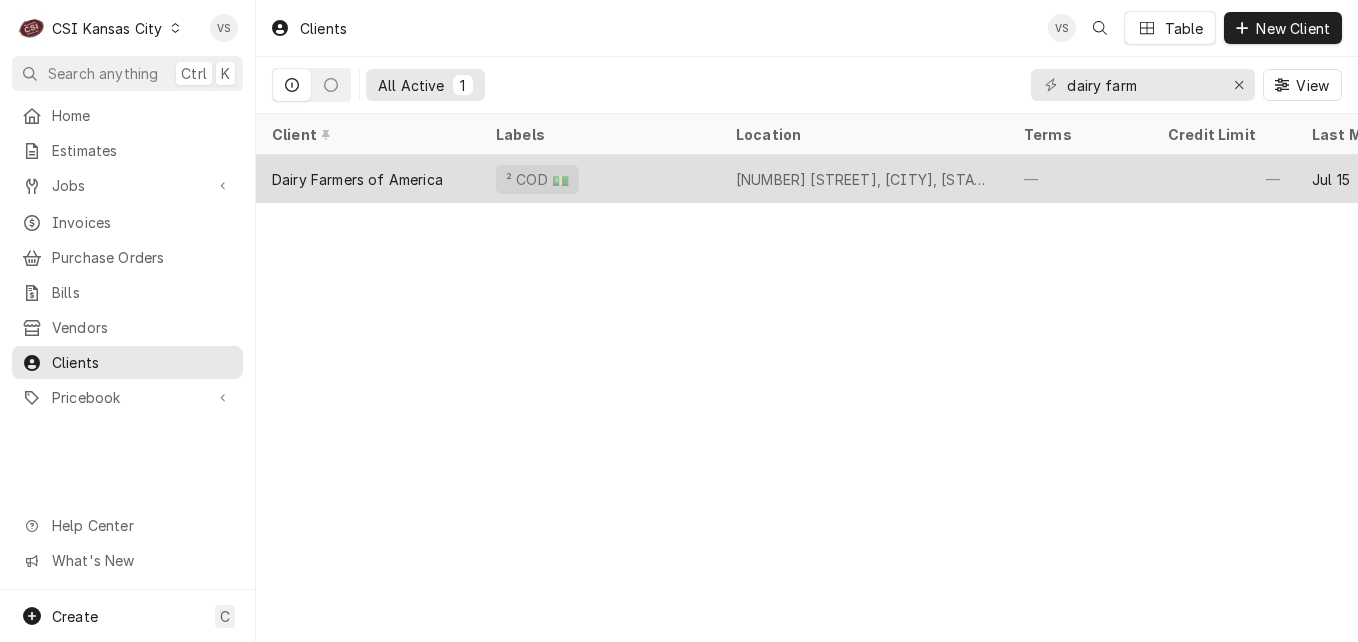 click on "Dairy Farmers of America" at bounding box center (357, 179) 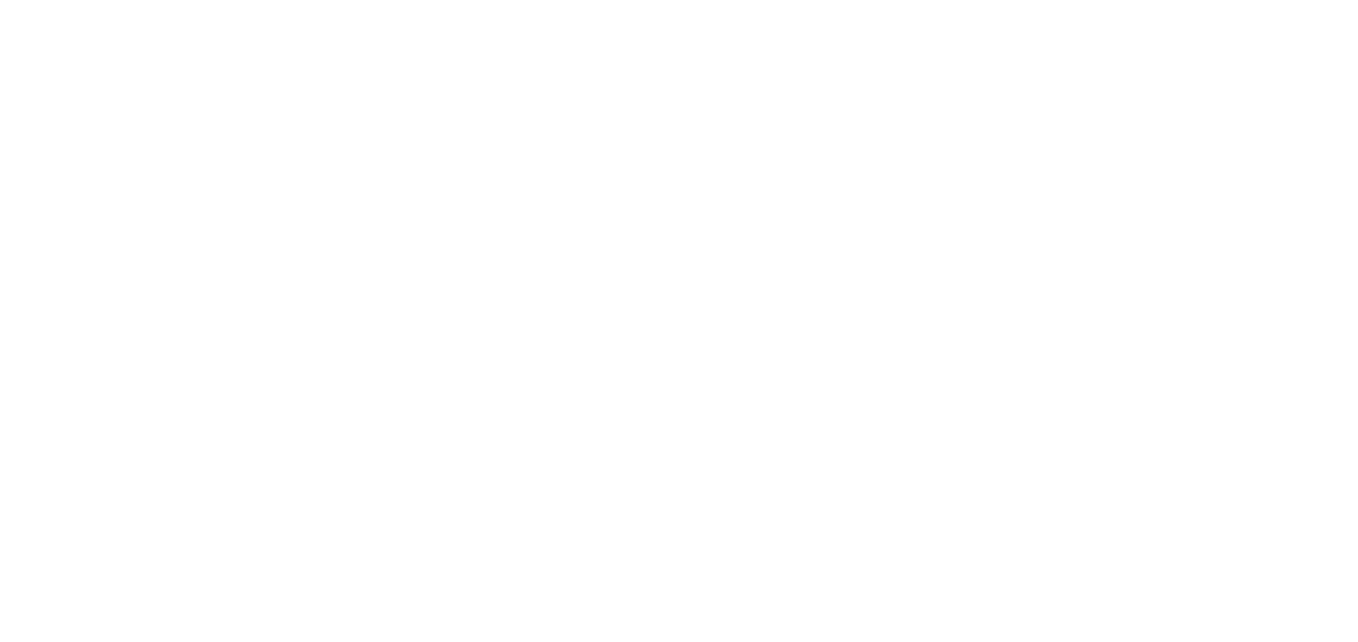 scroll, scrollTop: 0, scrollLeft: 0, axis: both 